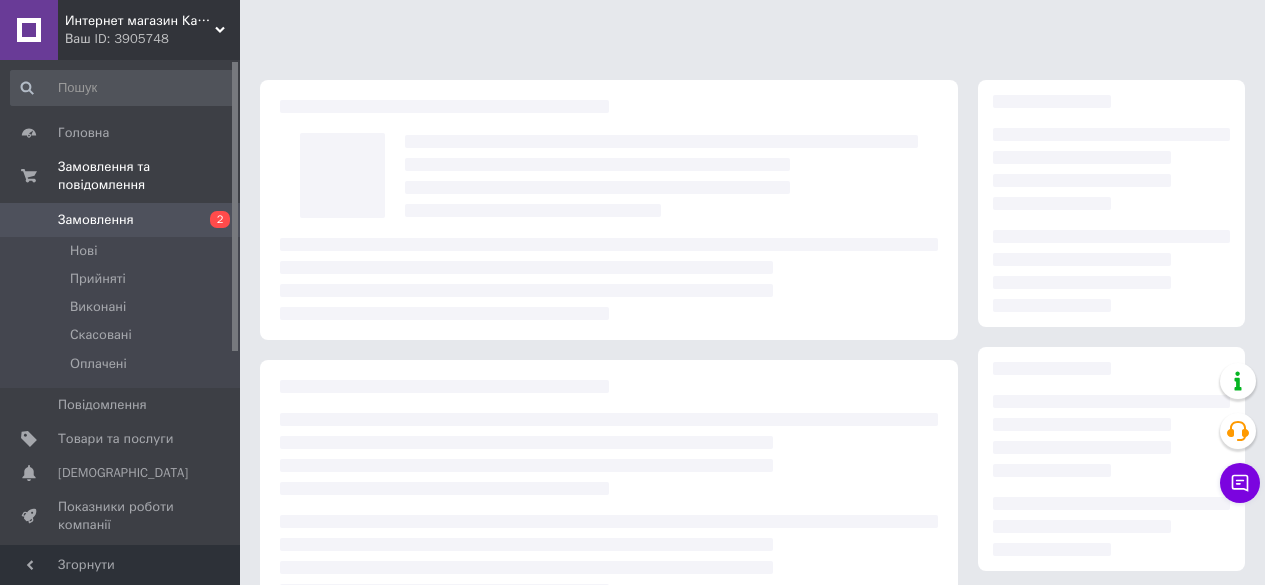 scroll, scrollTop: 0, scrollLeft: 0, axis: both 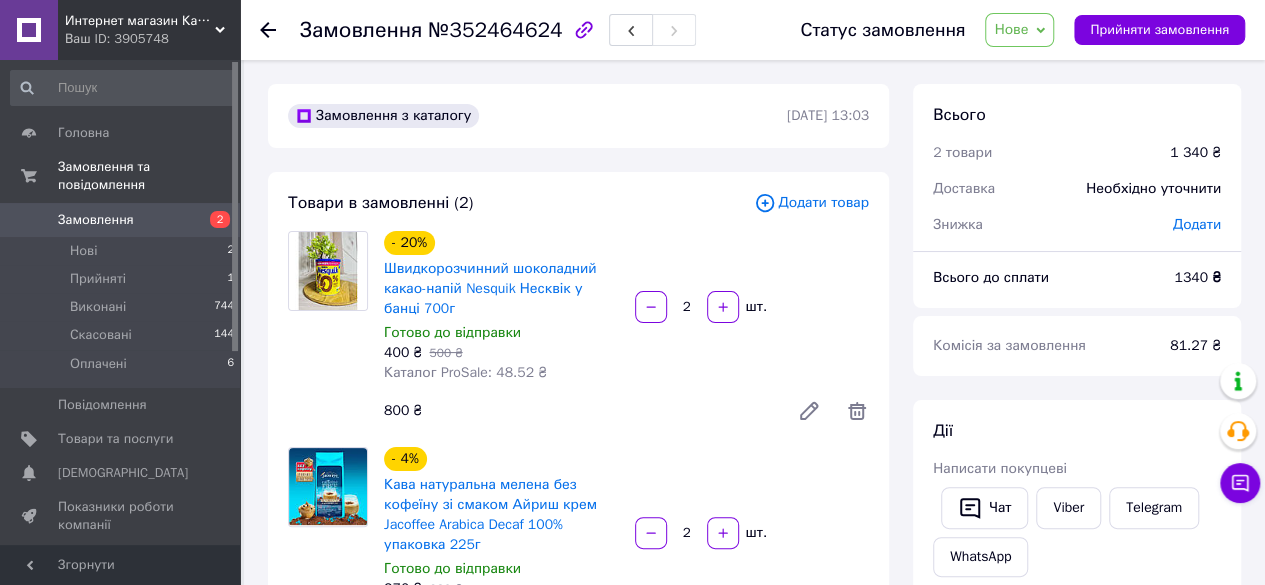 click 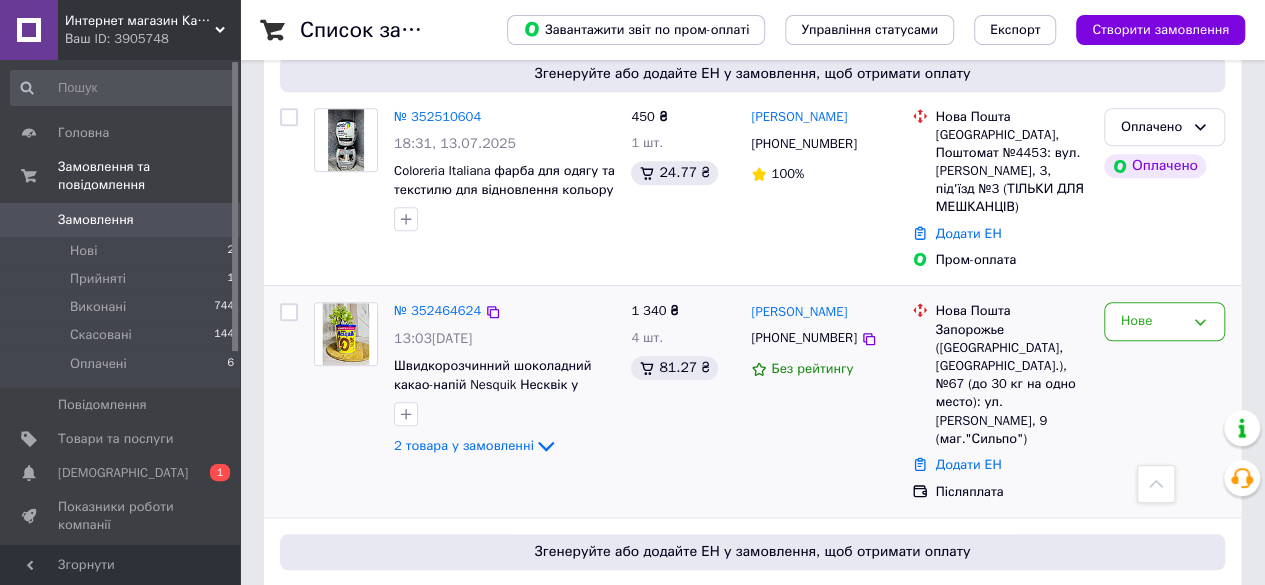 scroll, scrollTop: 760, scrollLeft: 0, axis: vertical 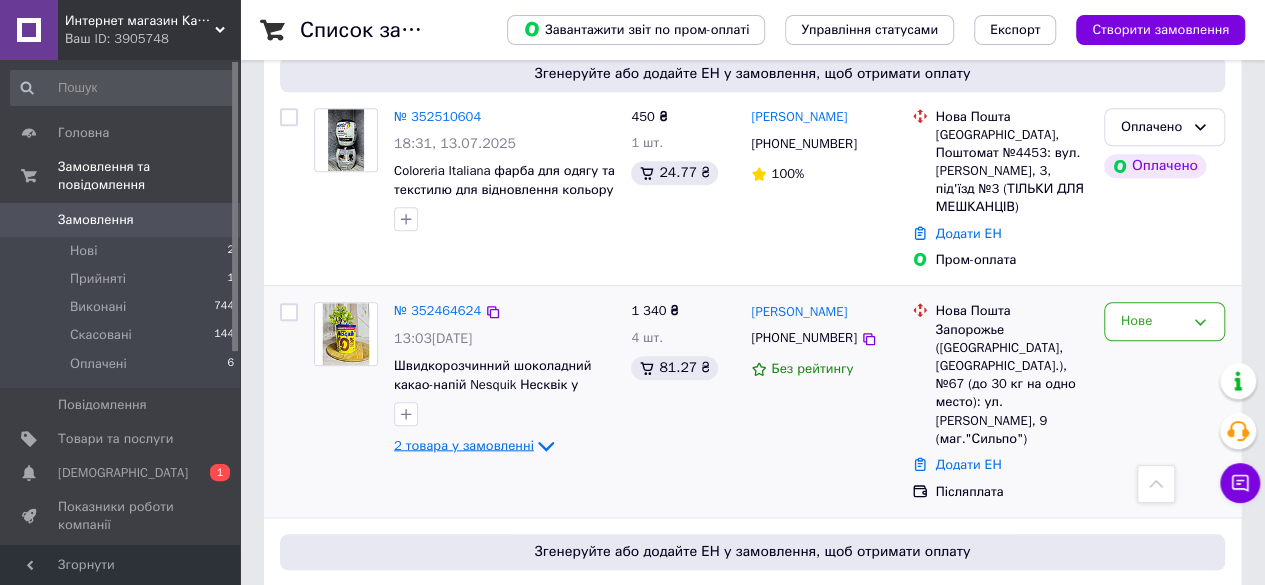click on "2 товара у замовленні" at bounding box center [464, 445] 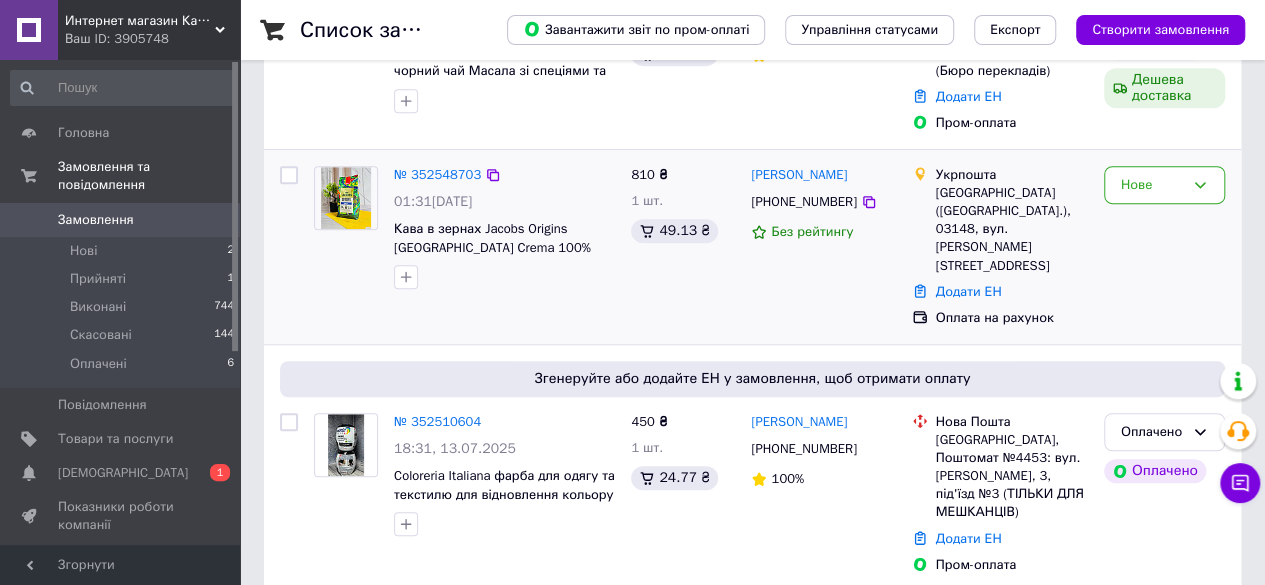 scroll, scrollTop: 460, scrollLeft: 0, axis: vertical 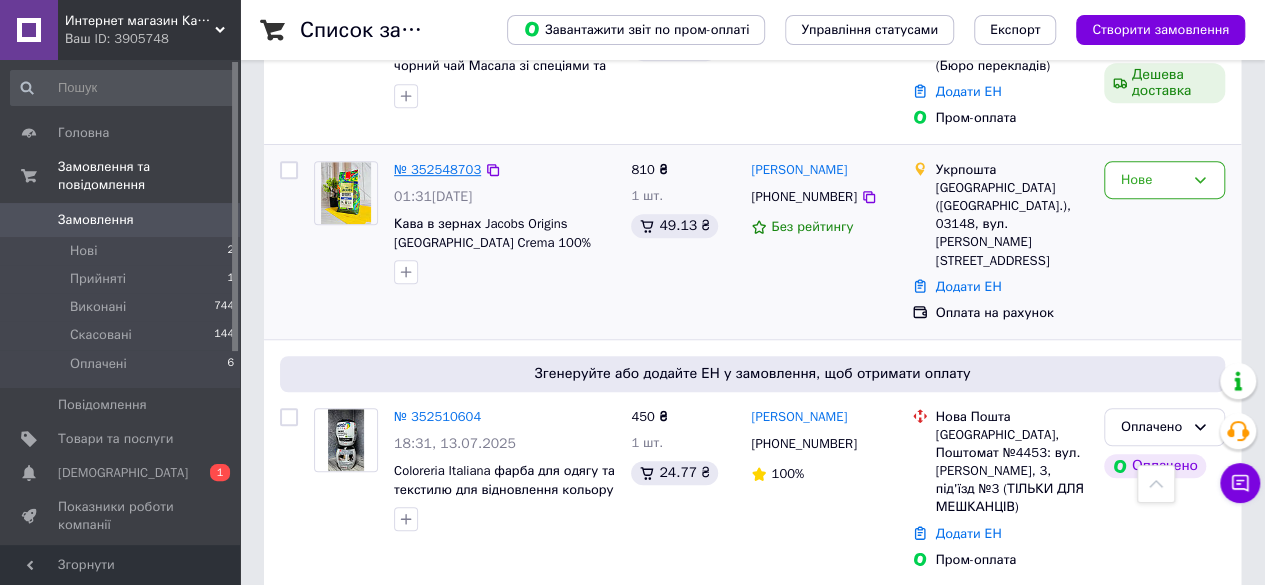 click on "№ 352548703" at bounding box center (437, 169) 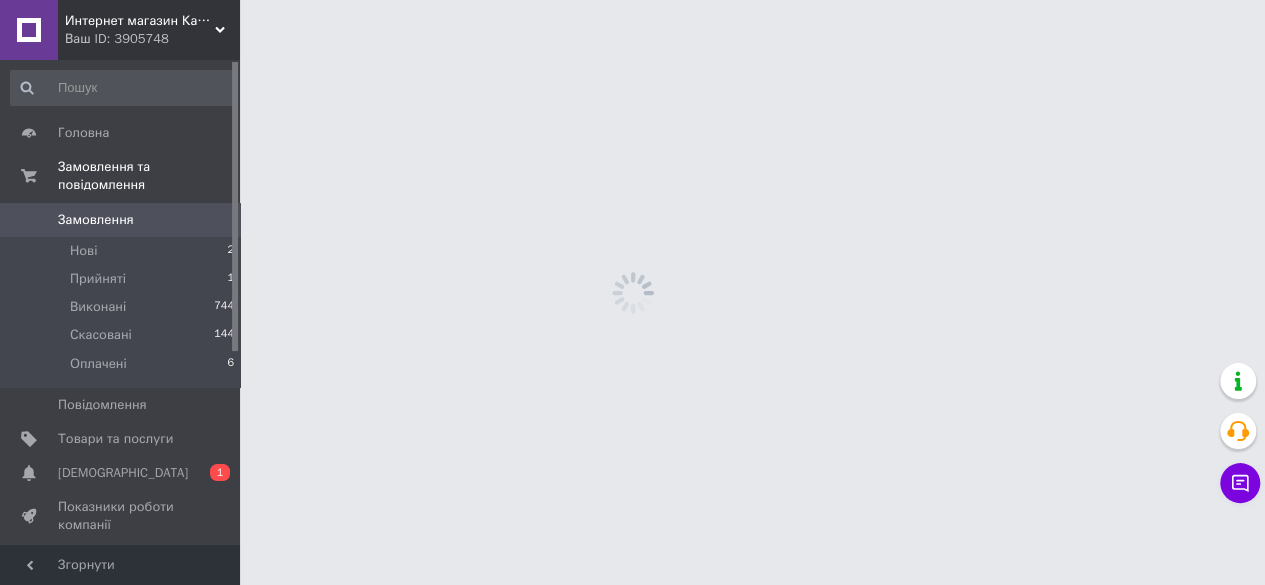 scroll, scrollTop: 0, scrollLeft: 0, axis: both 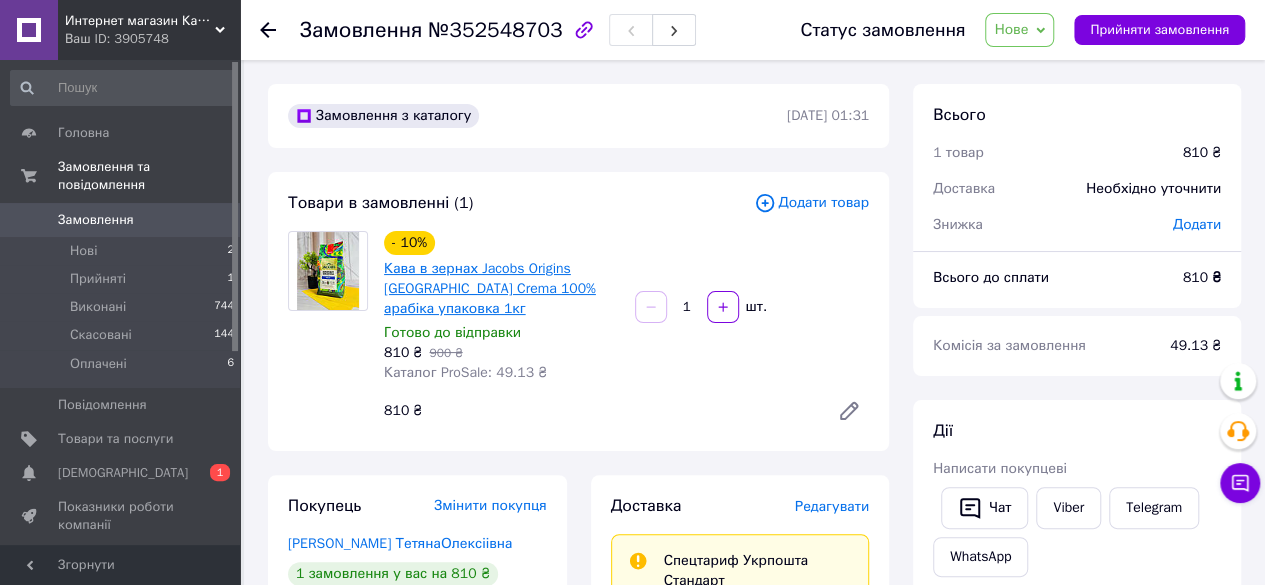 click on "Кава в зернах Jacobs Origins Brazil Crema 100% арабіка упаковка 1кг" at bounding box center [490, 288] 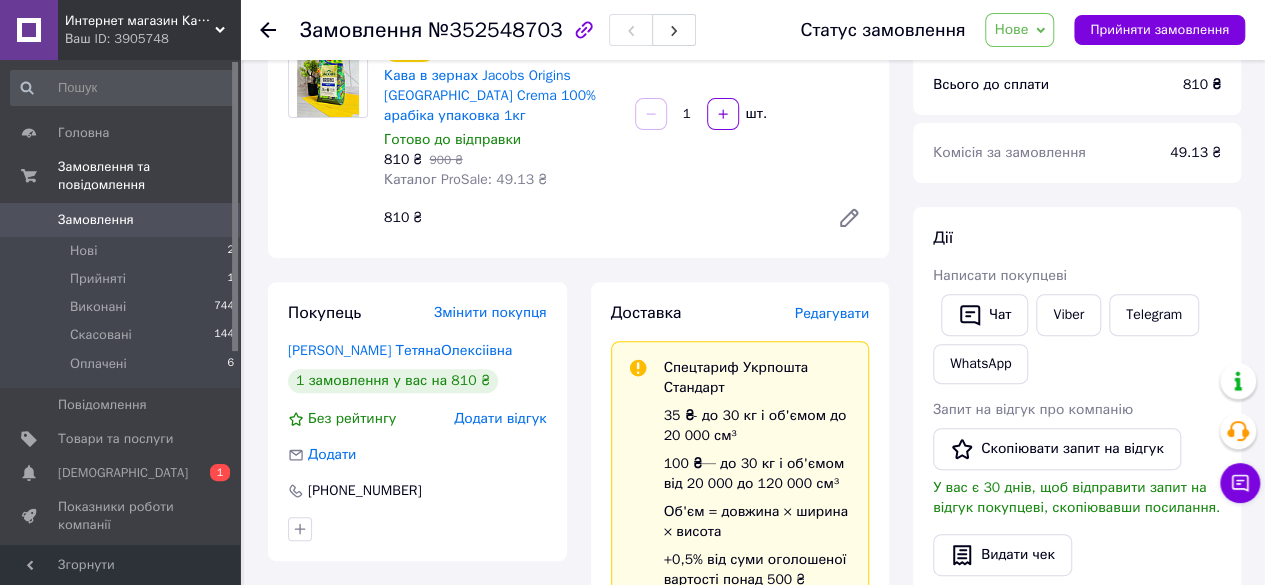 scroll, scrollTop: 100, scrollLeft: 0, axis: vertical 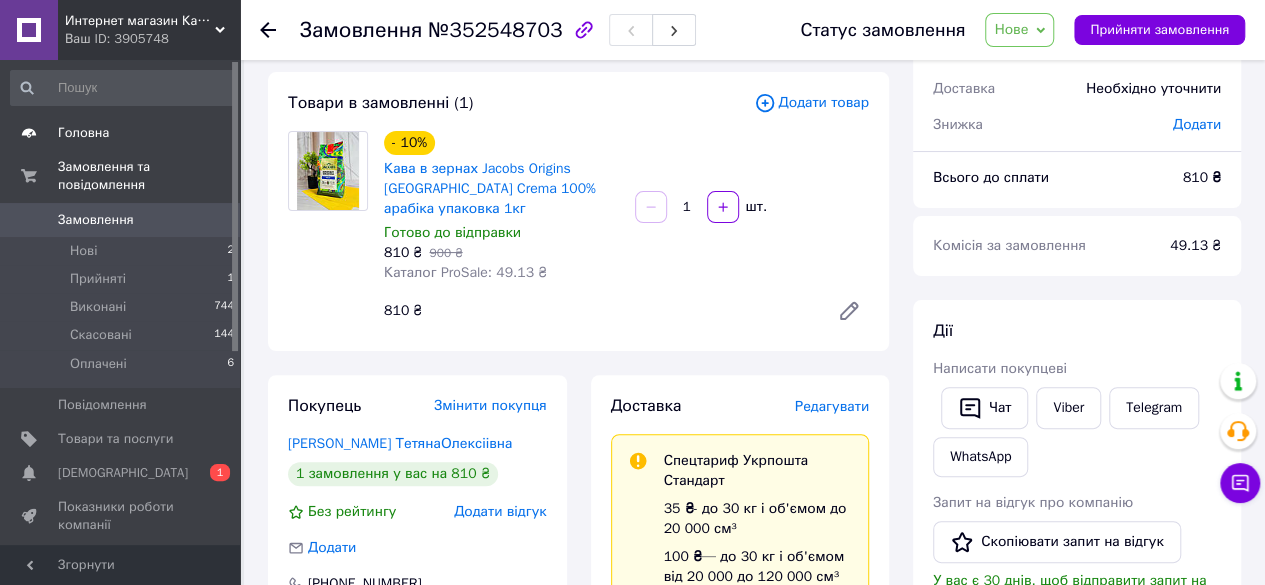 click on "Головна" at bounding box center [121, 133] 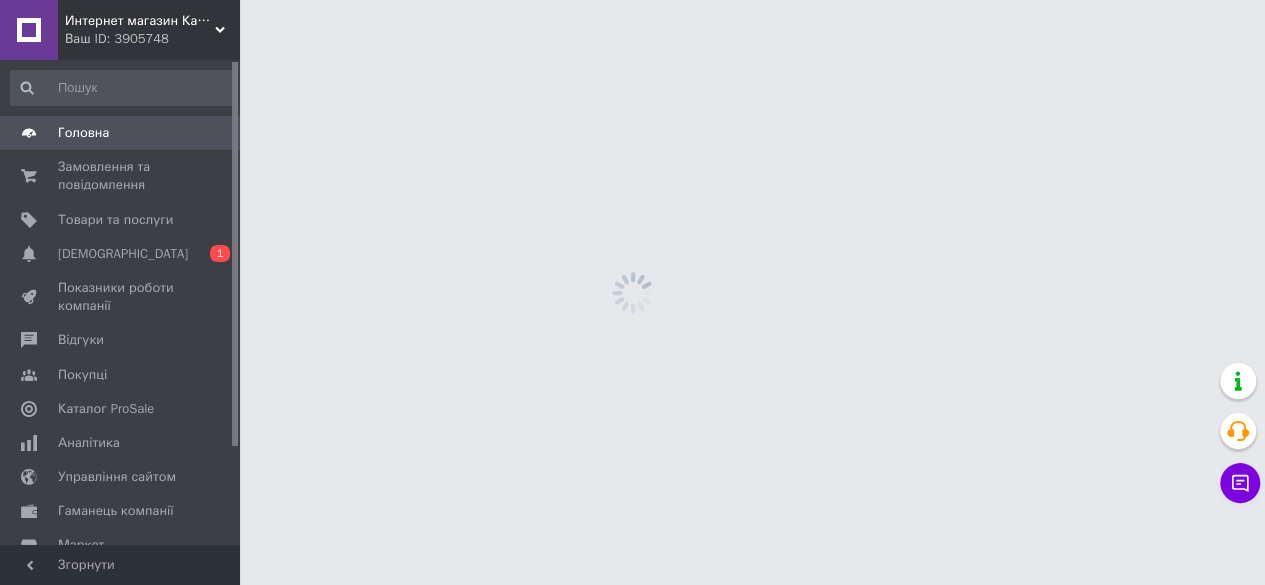 scroll, scrollTop: 0, scrollLeft: 0, axis: both 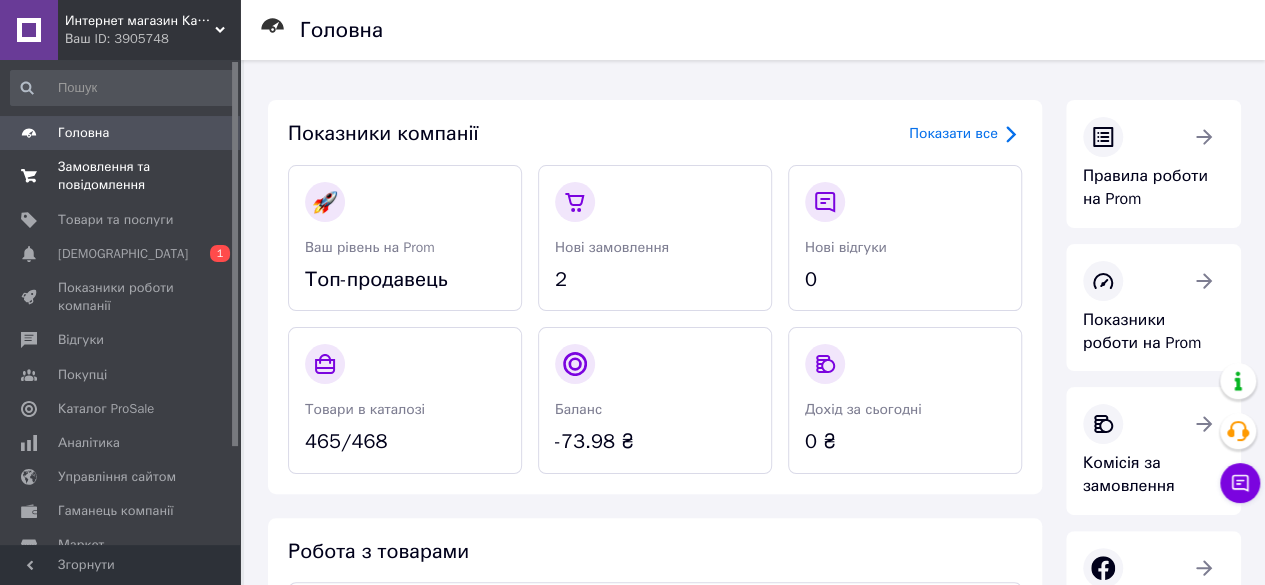click on "Замовлення та повідомлення" at bounding box center (121, 176) 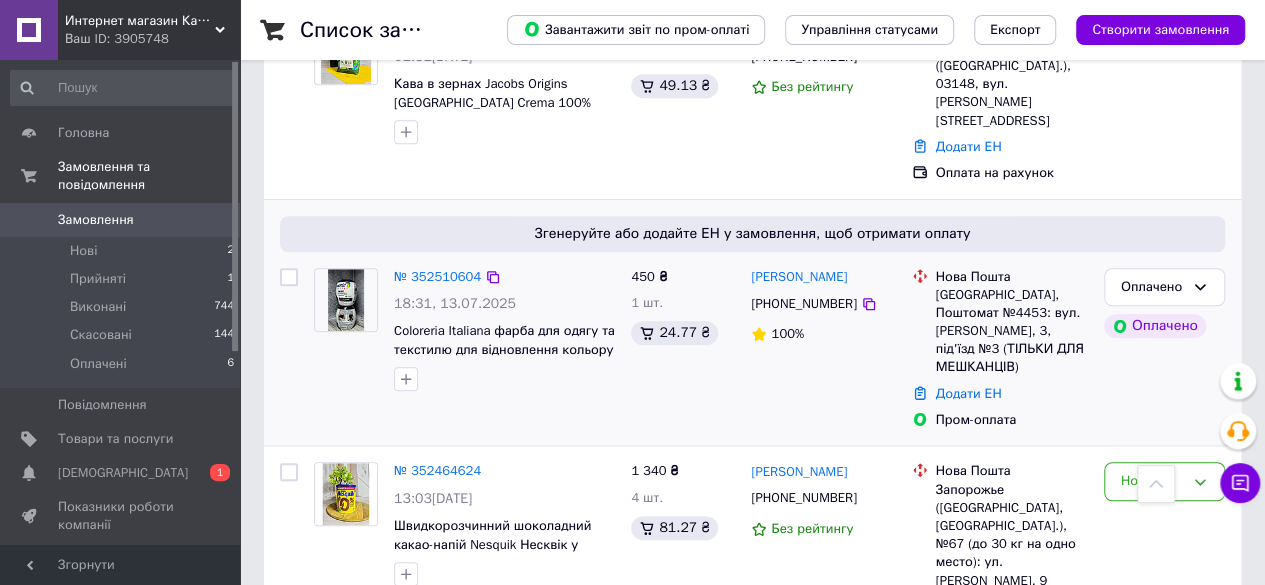 scroll, scrollTop: 700, scrollLeft: 0, axis: vertical 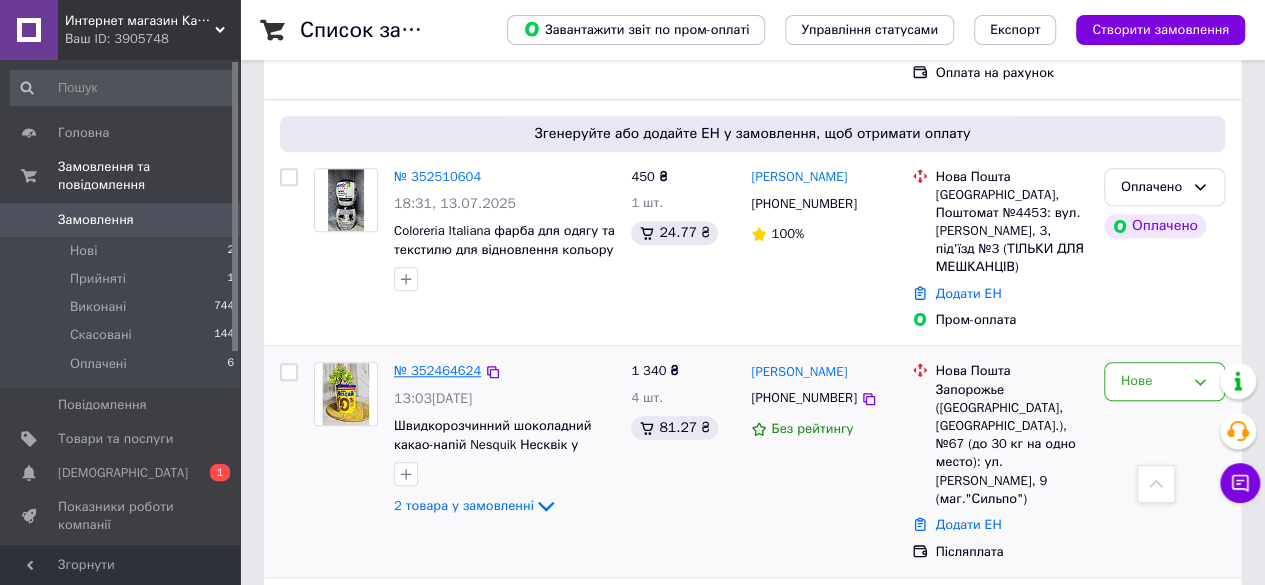 click on "№ 352464624" at bounding box center (437, 370) 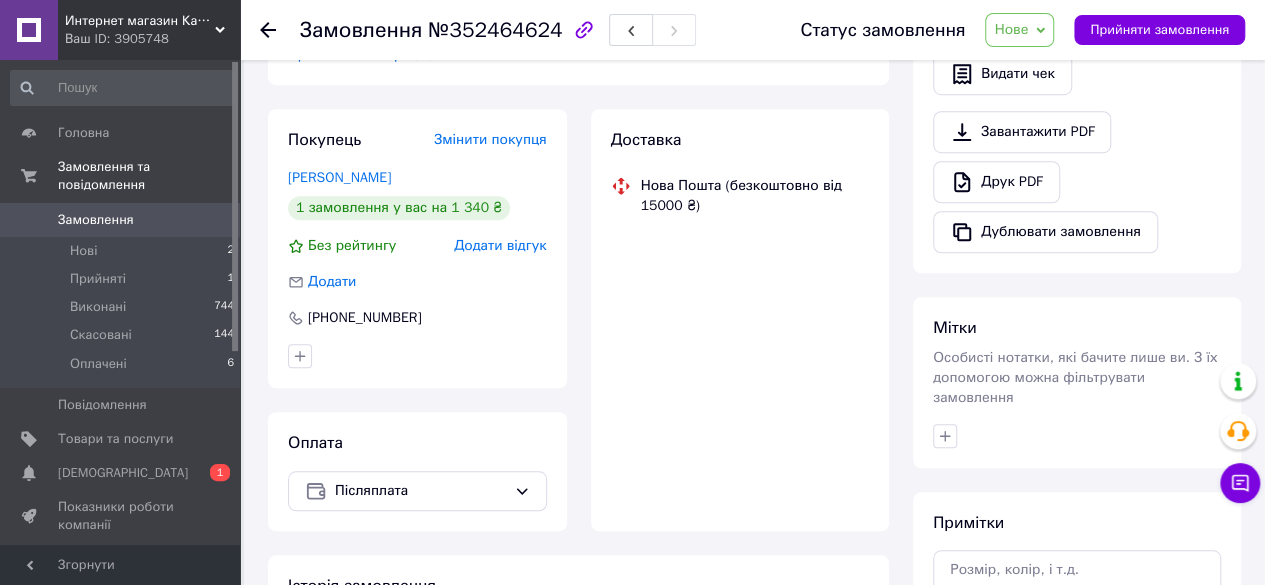 scroll, scrollTop: 700, scrollLeft: 0, axis: vertical 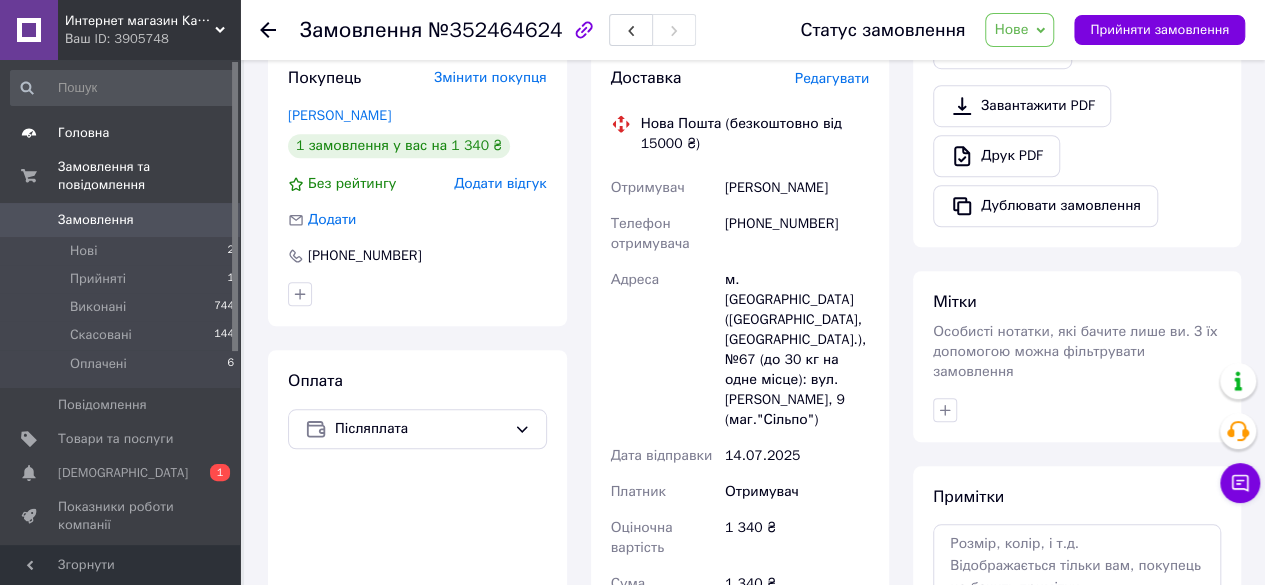 click on "Головна" at bounding box center (123, 133) 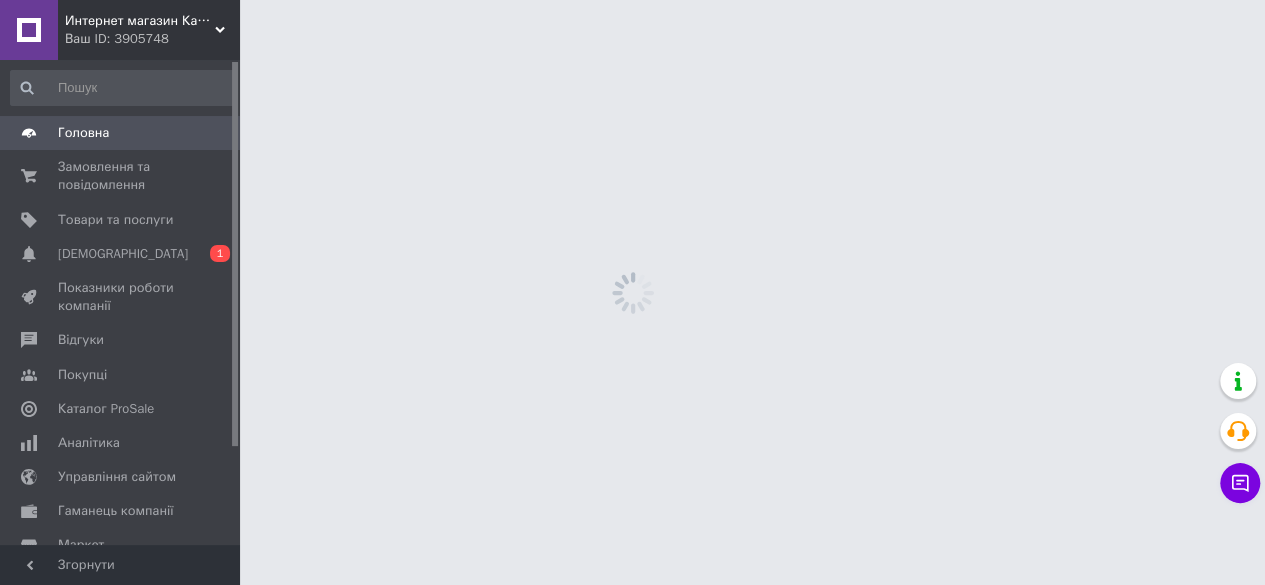 scroll, scrollTop: 0, scrollLeft: 0, axis: both 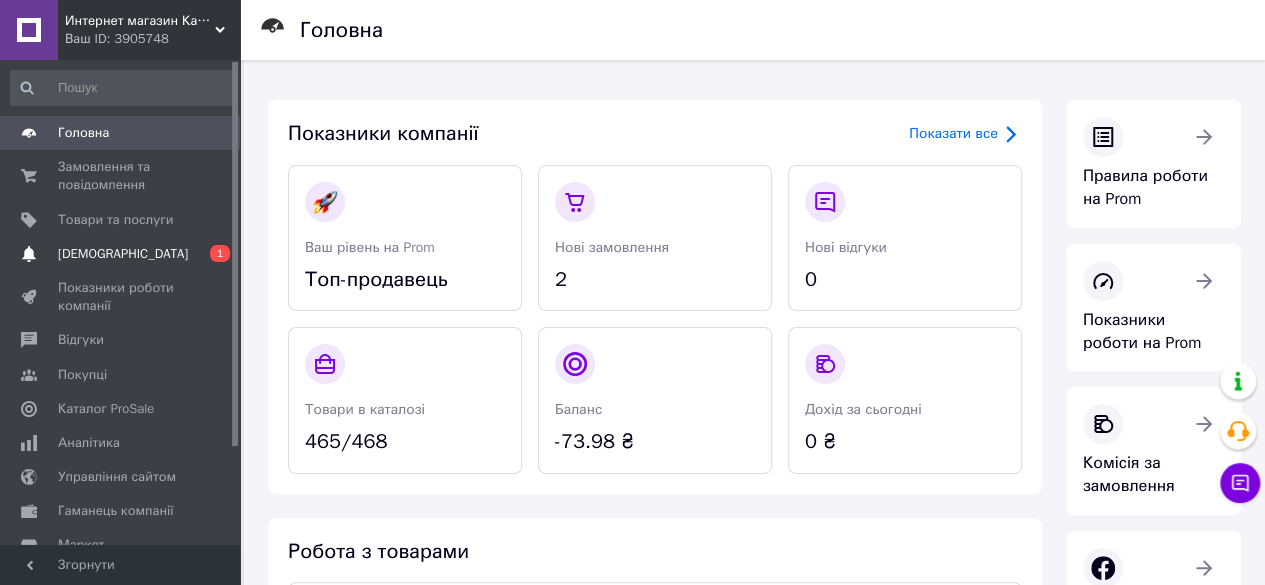 click on "[DEMOGRAPHIC_DATA]" at bounding box center (121, 254) 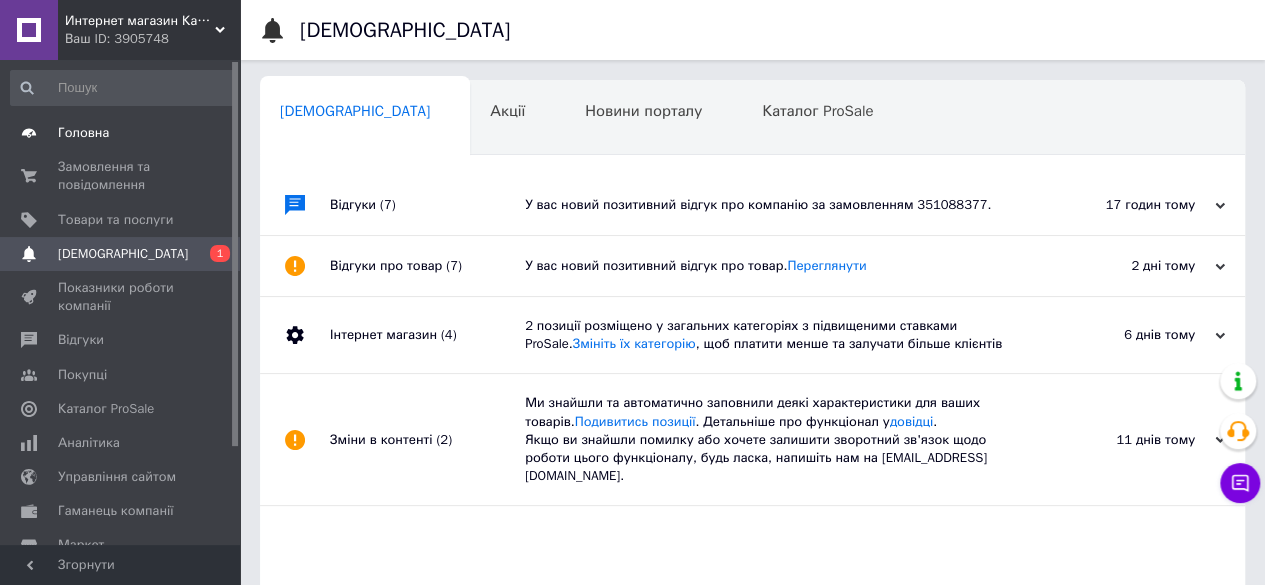 click on "Головна" at bounding box center (121, 133) 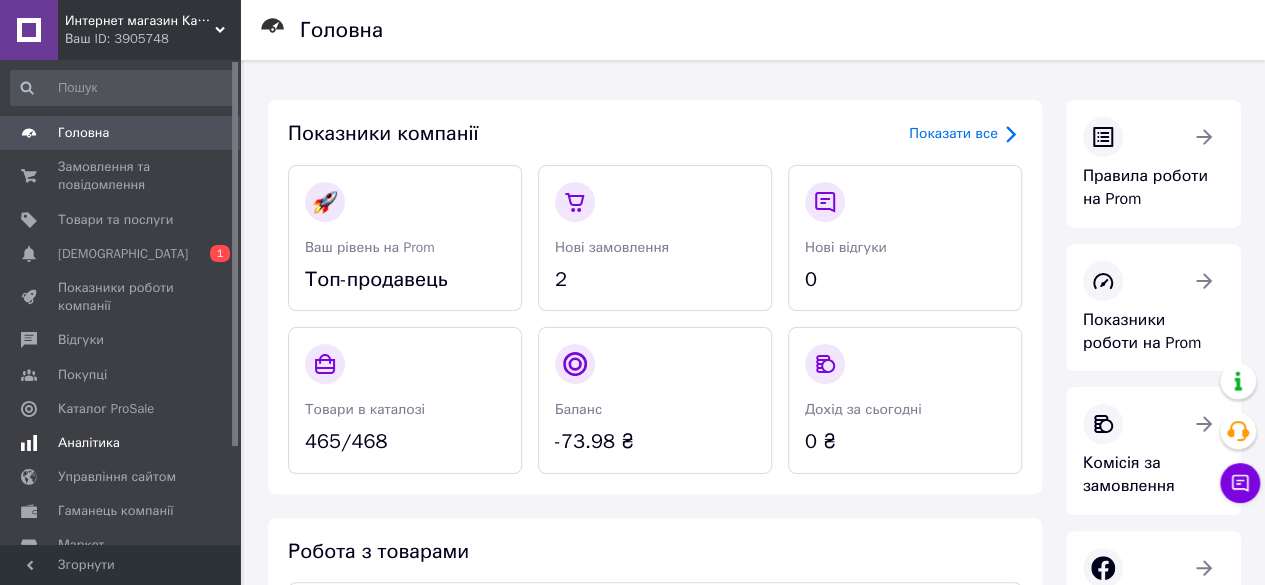 click on "Аналітика" at bounding box center [121, 443] 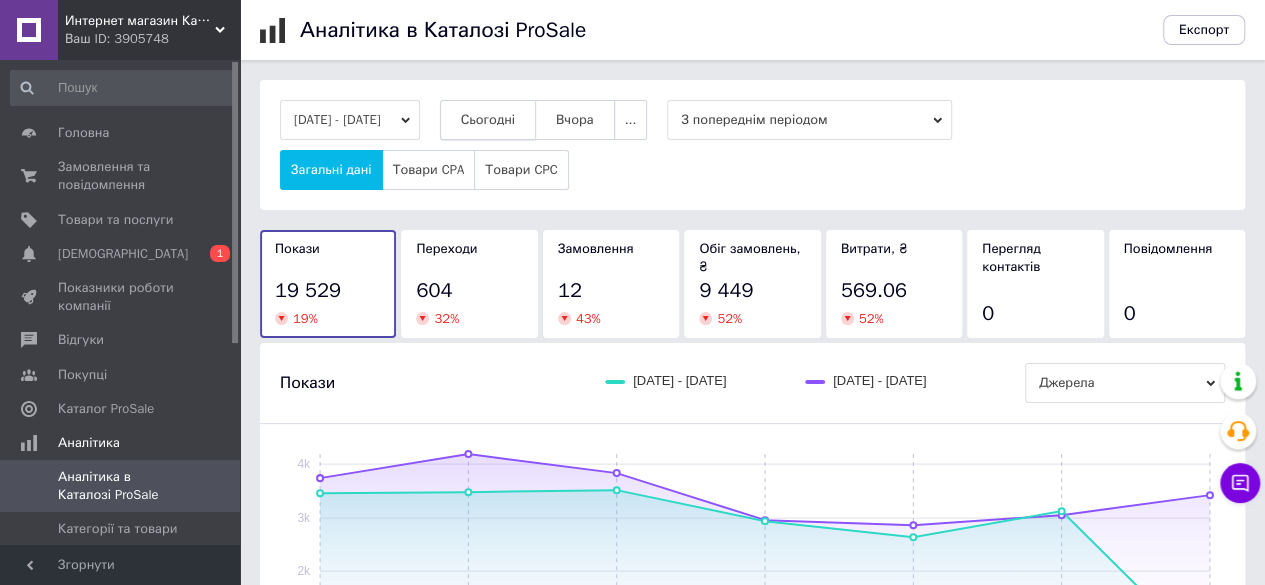click on "Сьогодні" at bounding box center (488, 120) 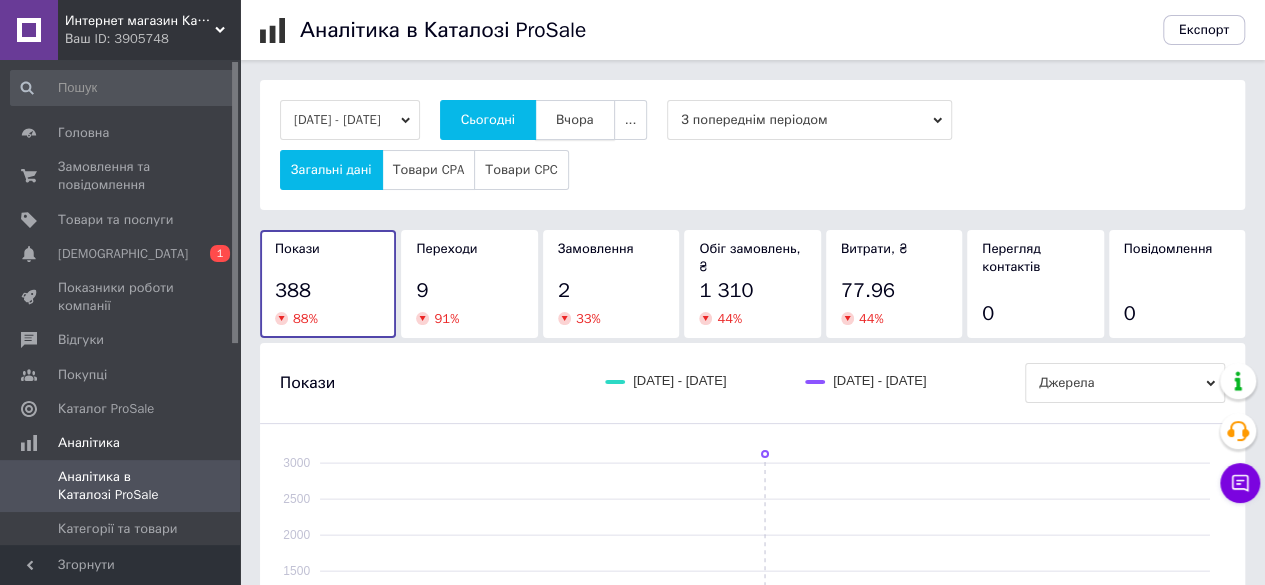 click on "Вчора" at bounding box center (575, 120) 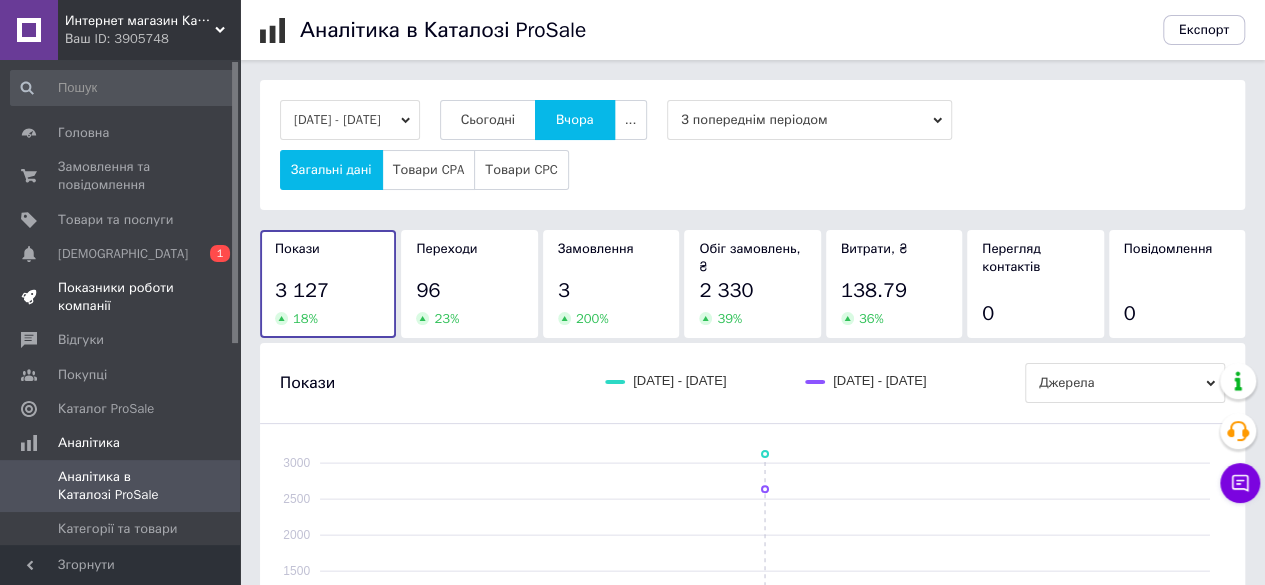 click on "Показники роботи компанії" at bounding box center [121, 297] 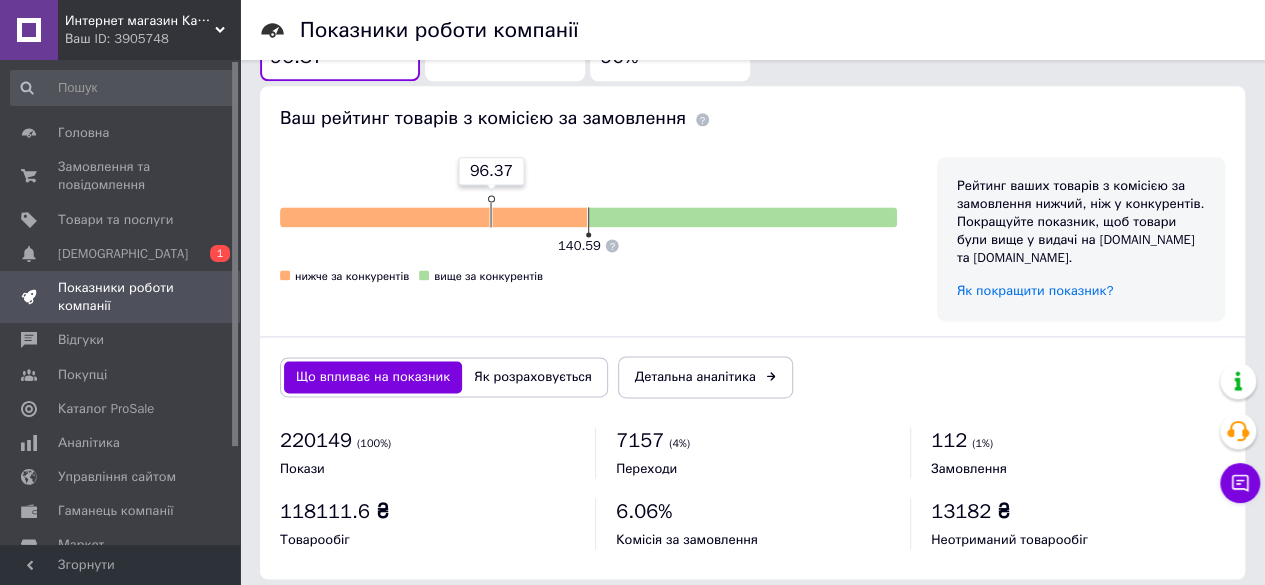 scroll, scrollTop: 1256, scrollLeft: 0, axis: vertical 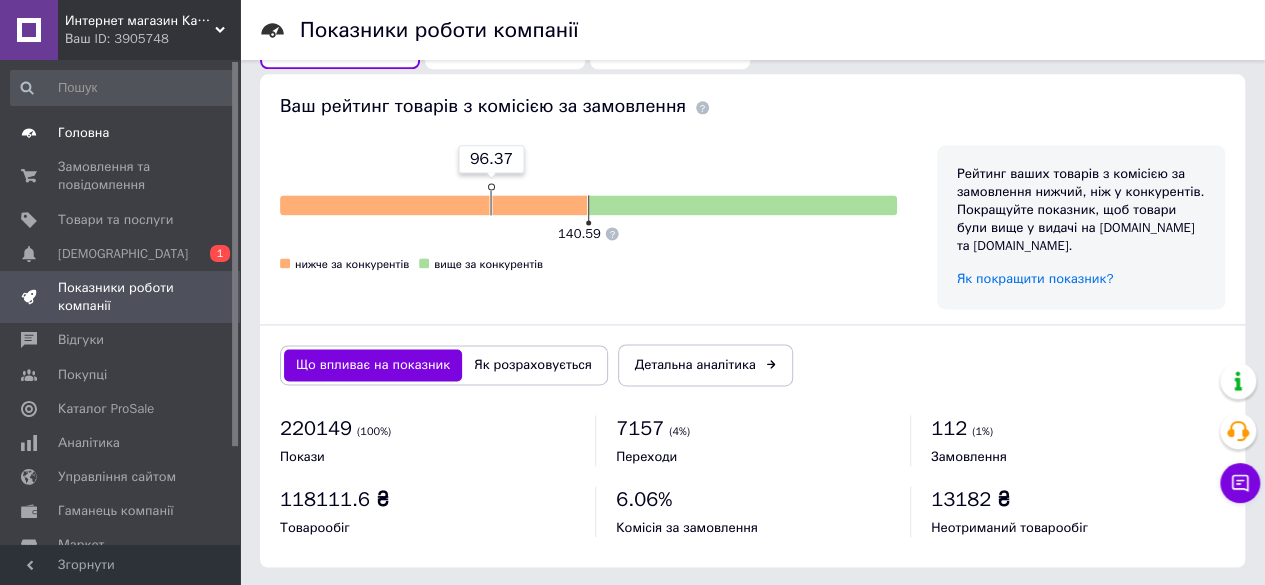 click on "Головна" at bounding box center [83, 133] 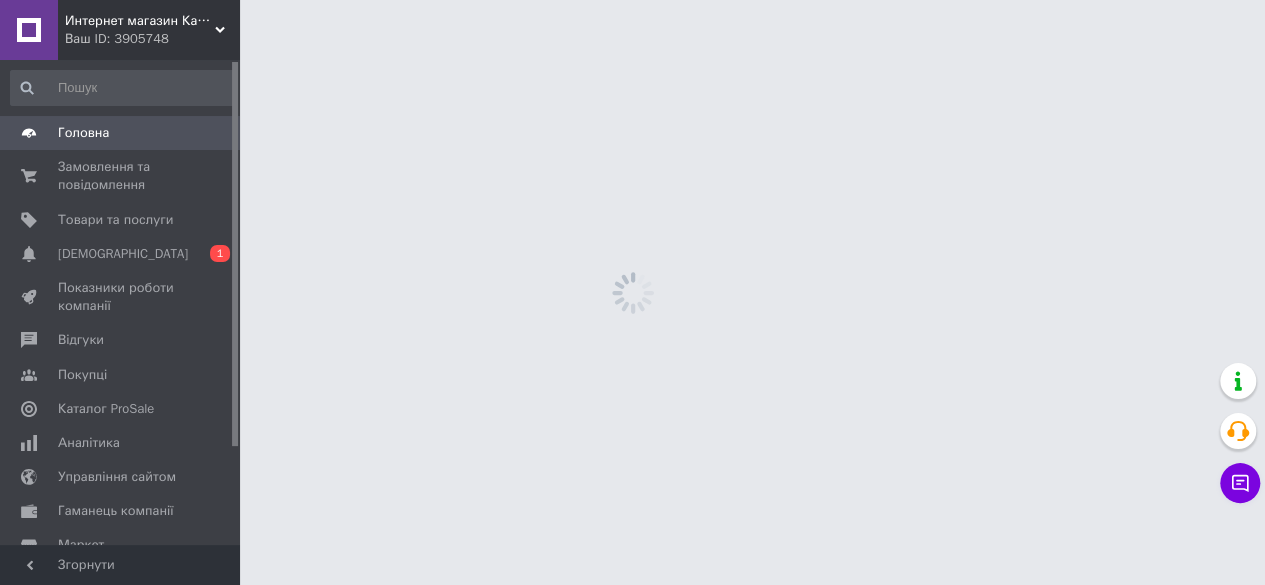 scroll, scrollTop: 0, scrollLeft: 0, axis: both 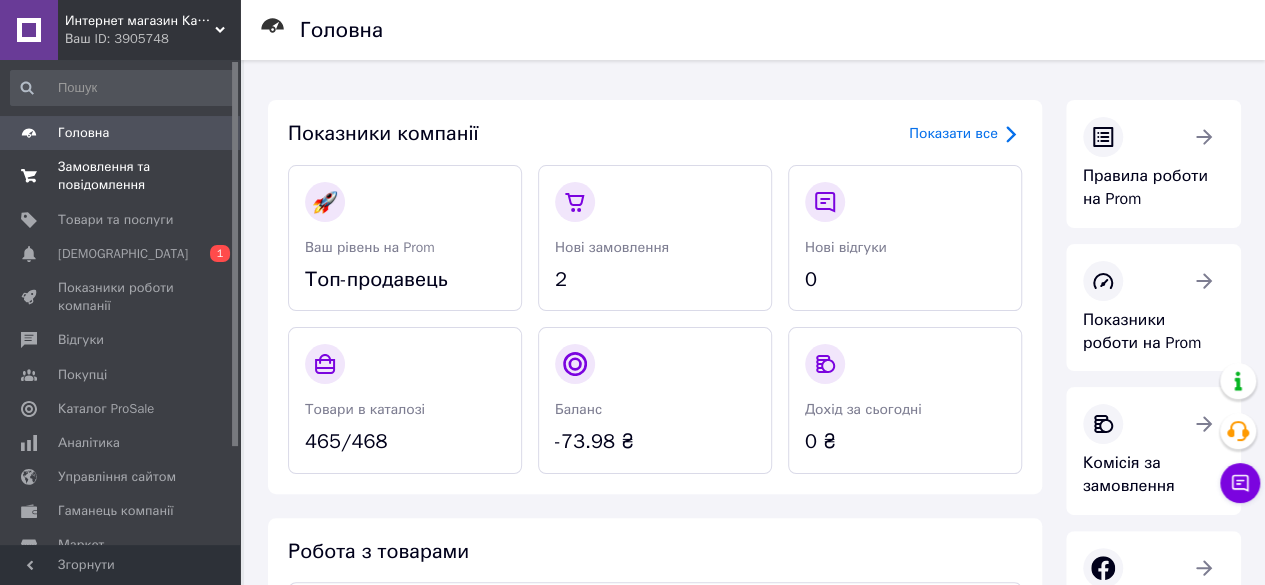 click on "Замовлення та повідомлення" at bounding box center (121, 176) 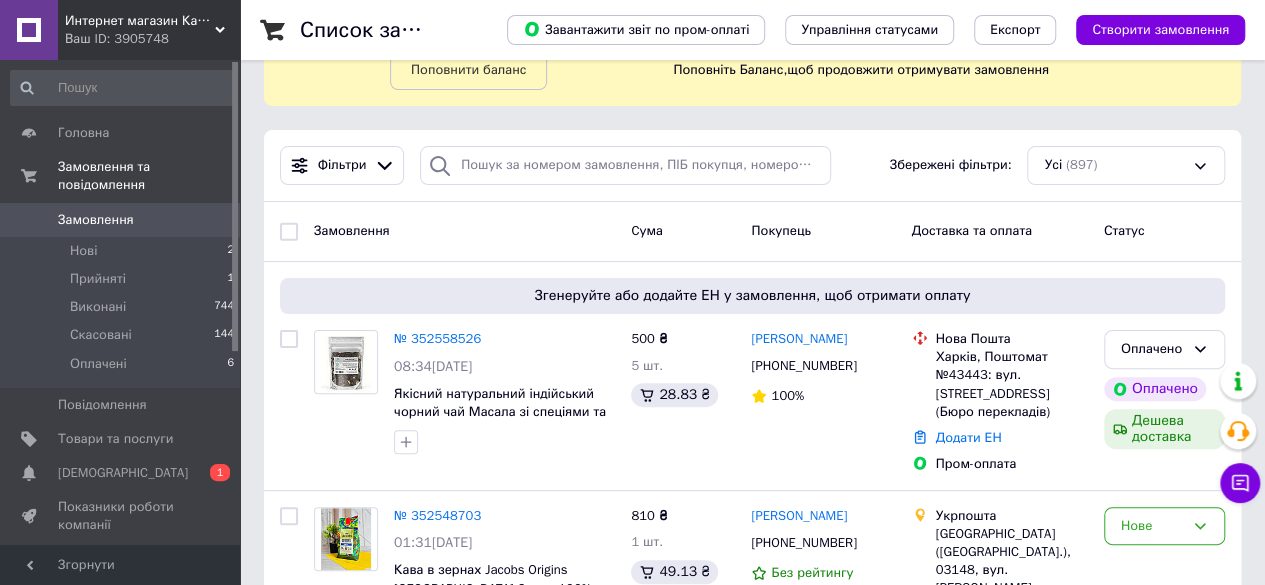 scroll, scrollTop: 200, scrollLeft: 0, axis: vertical 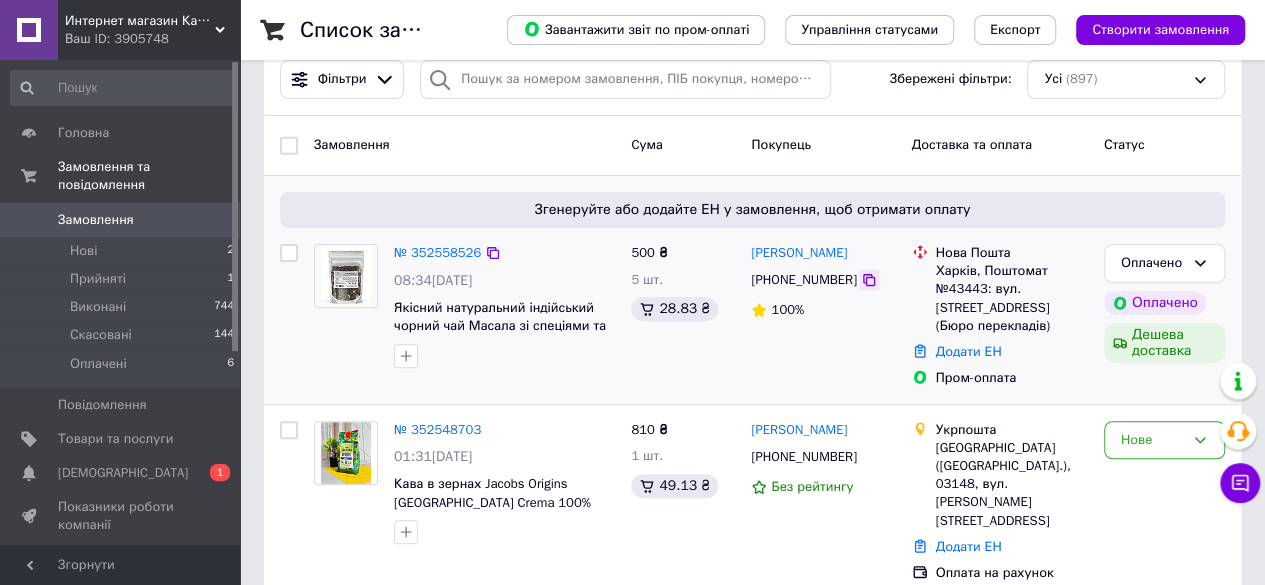 click 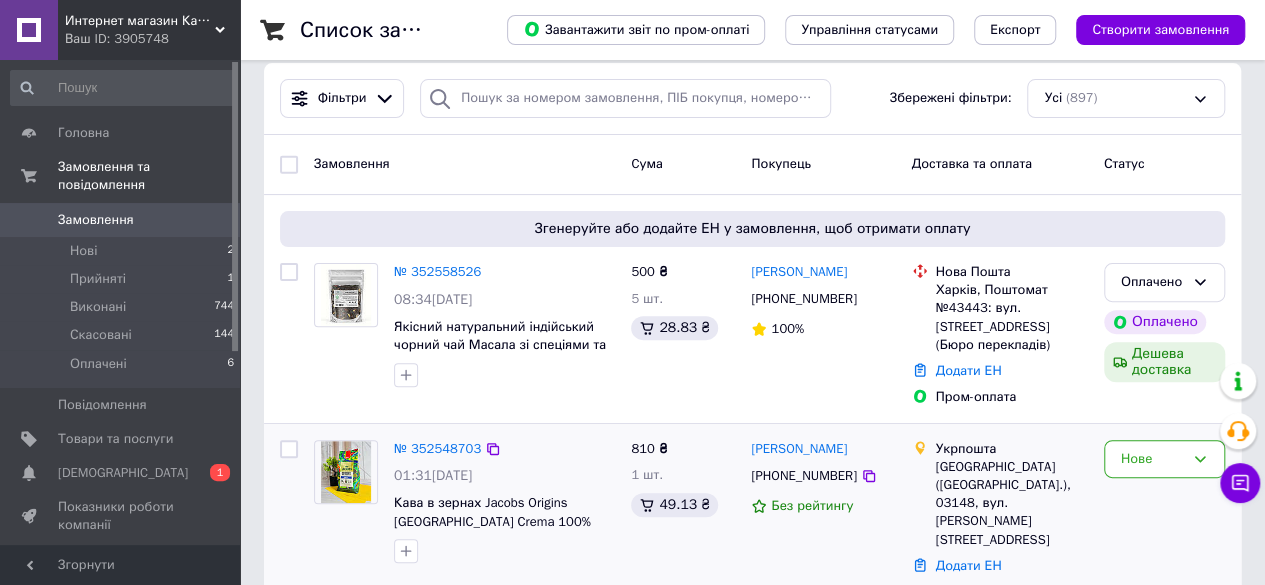 scroll, scrollTop: 200, scrollLeft: 0, axis: vertical 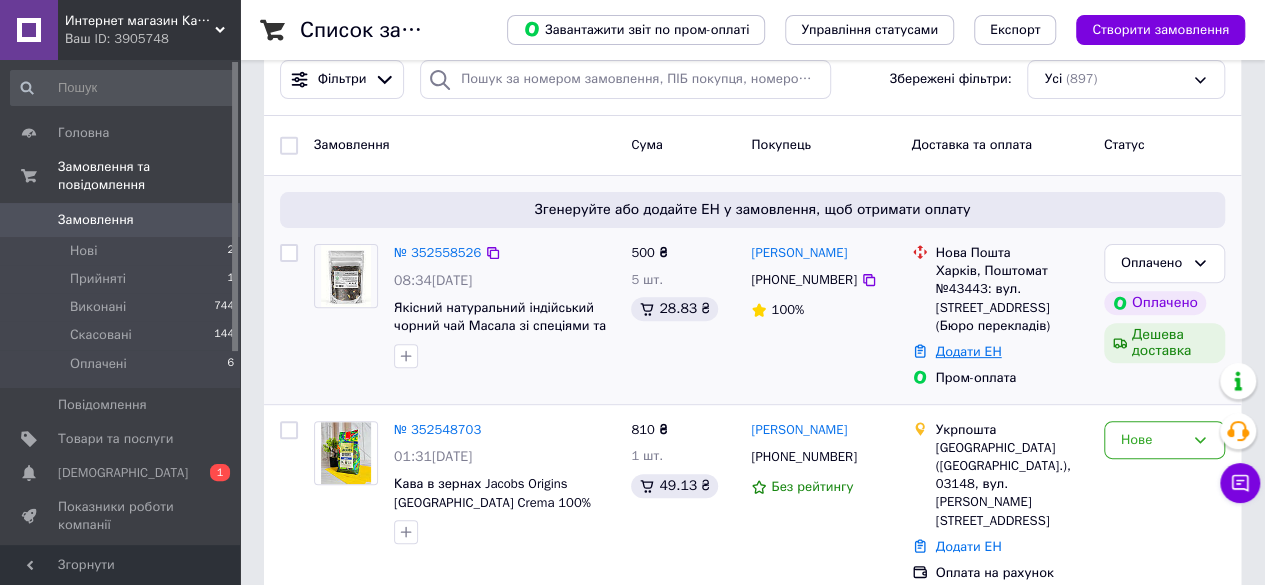 click on "Додати ЕН" at bounding box center [969, 351] 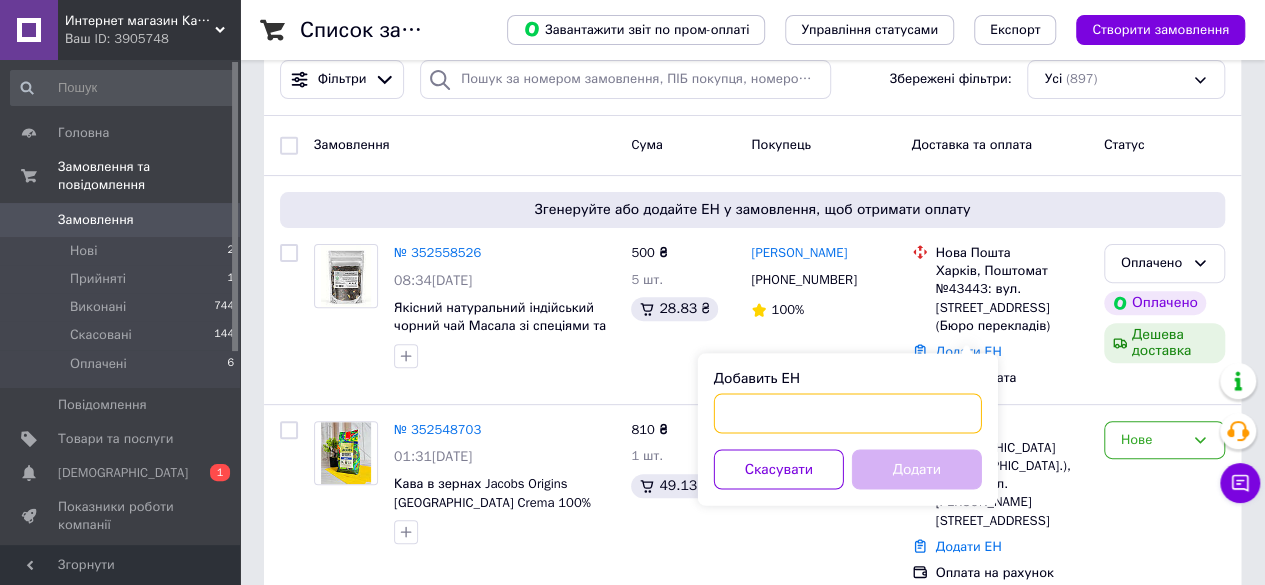 click on "Добавить ЕН" at bounding box center [848, 413] 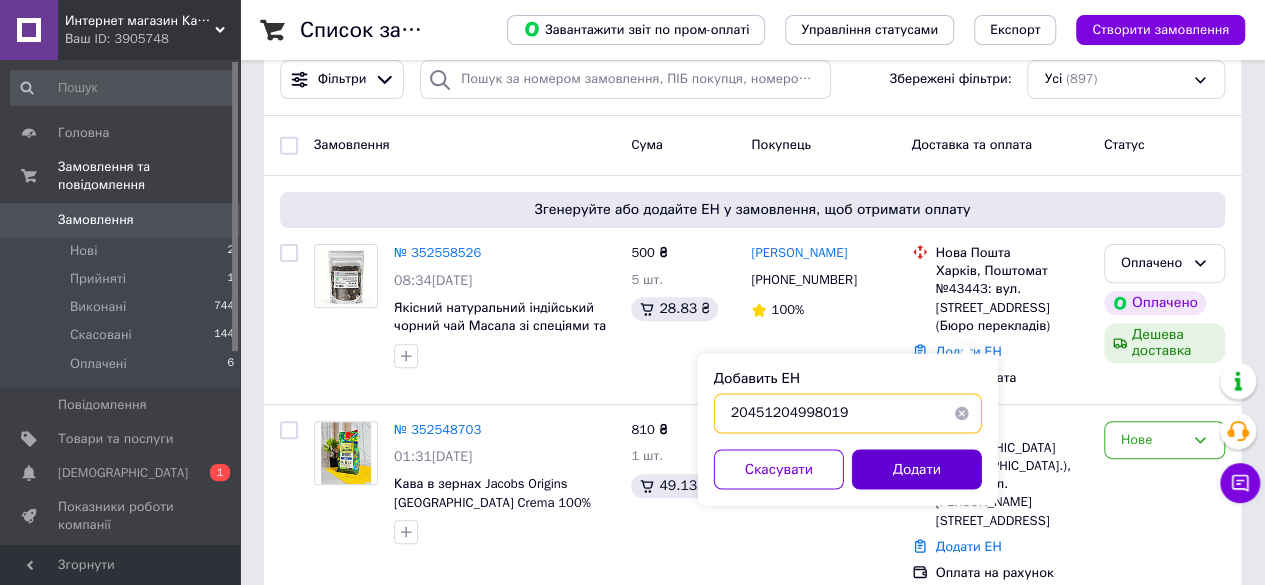 type on "20451204998019" 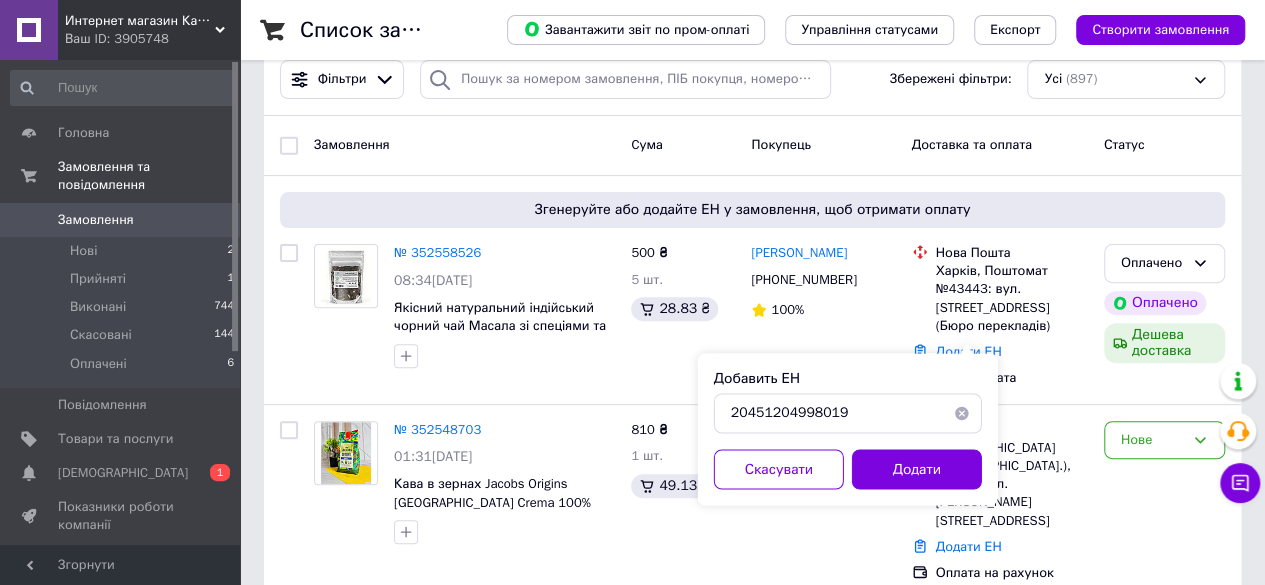 click on "Додати" at bounding box center (917, 469) 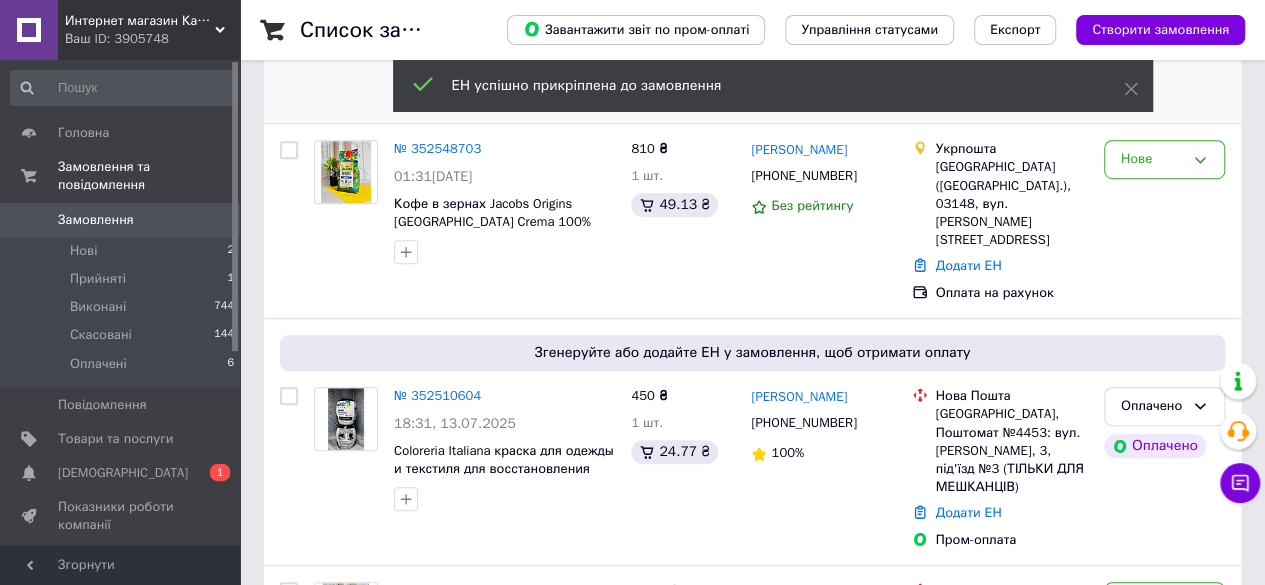 scroll, scrollTop: 600, scrollLeft: 0, axis: vertical 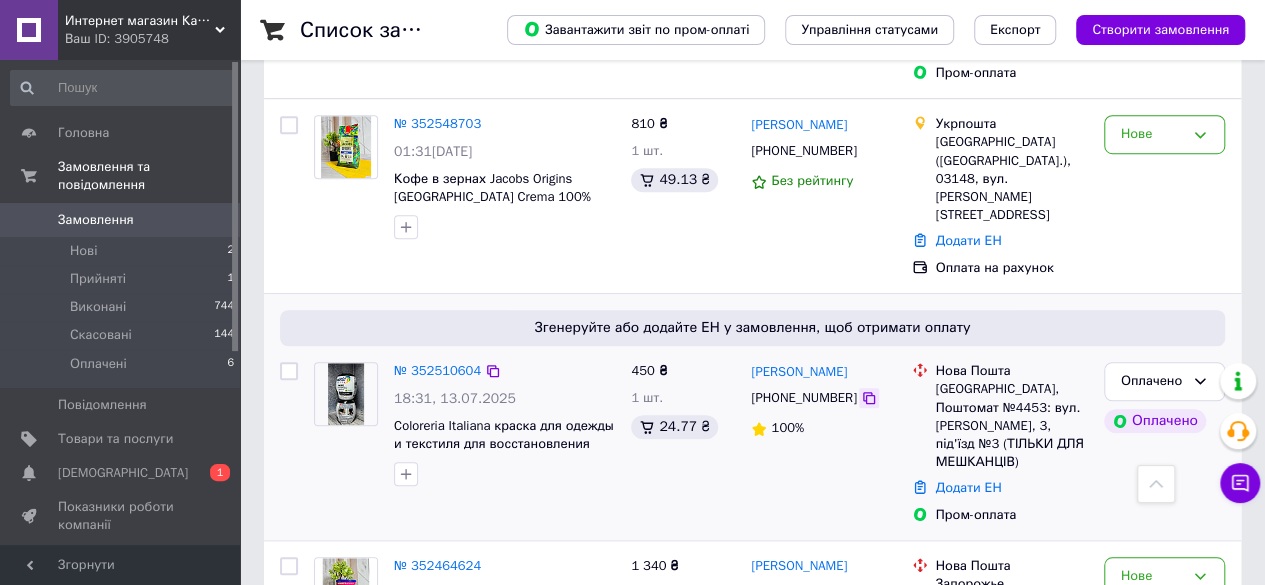 click 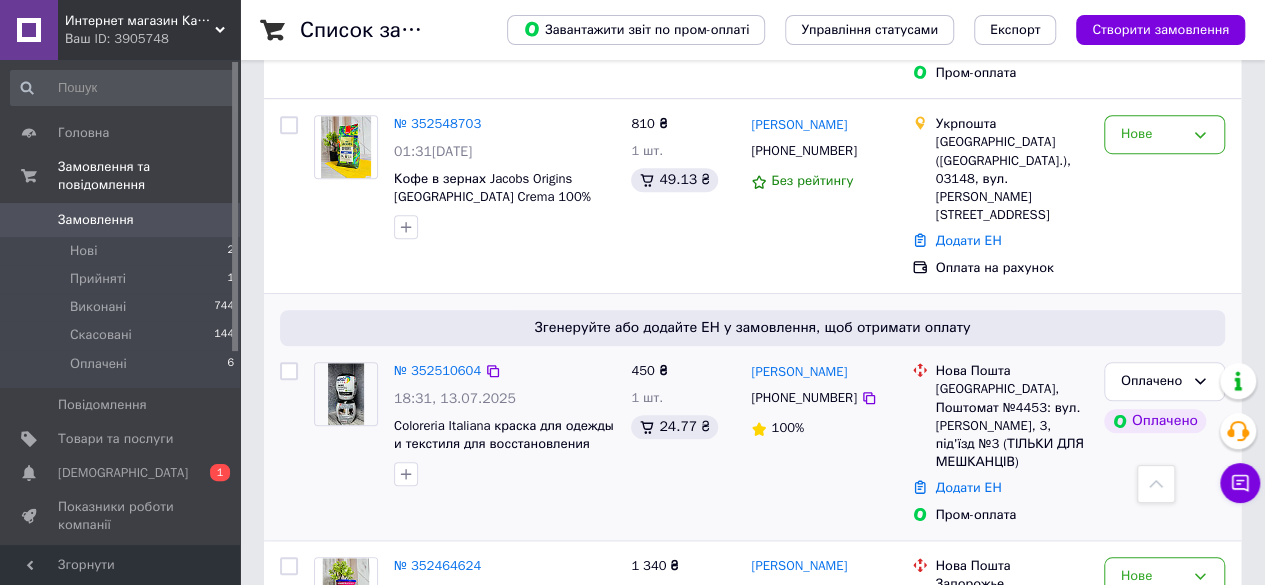 click on "Додати ЕН" at bounding box center [1012, 488] 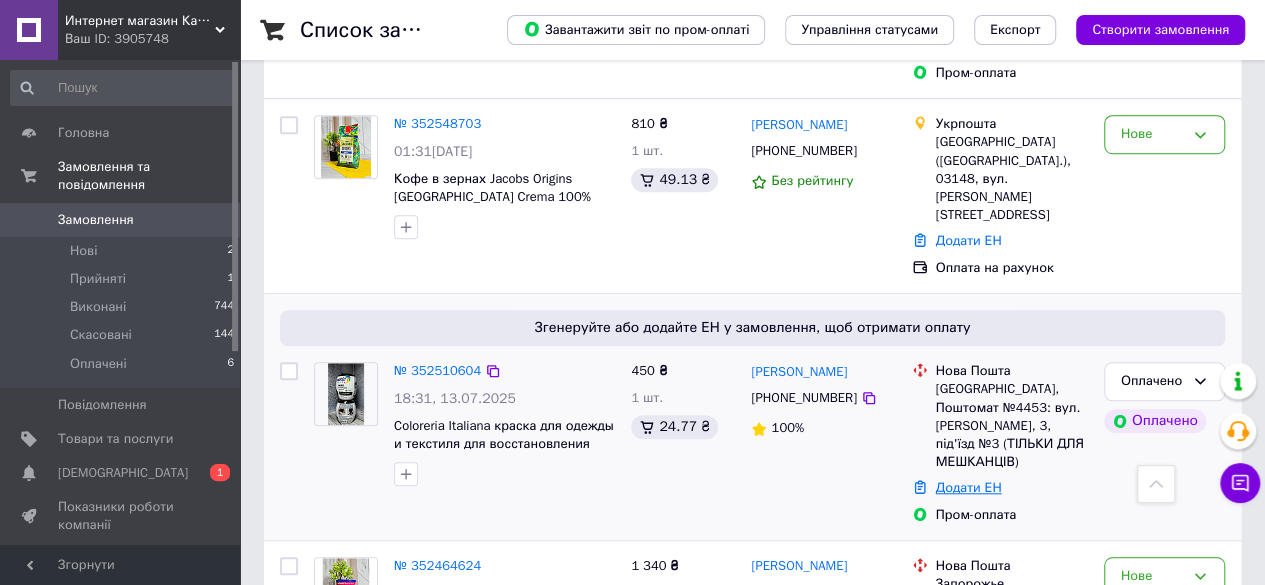 click on "Додати ЕН" at bounding box center [969, 487] 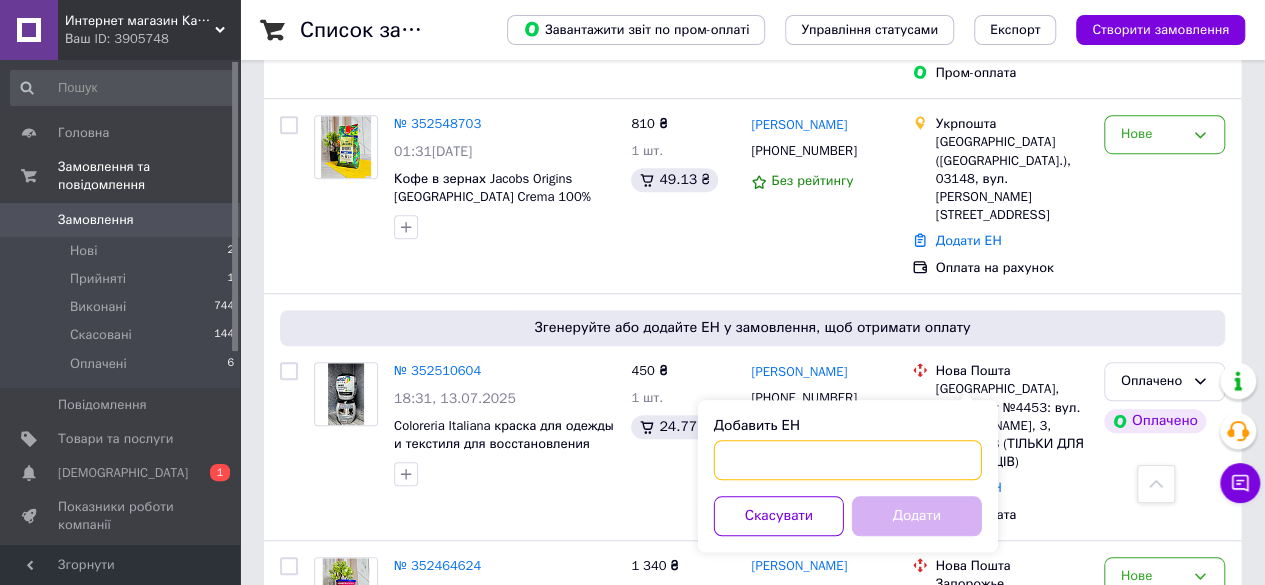 click on "Добавить ЕН" at bounding box center (848, 460) 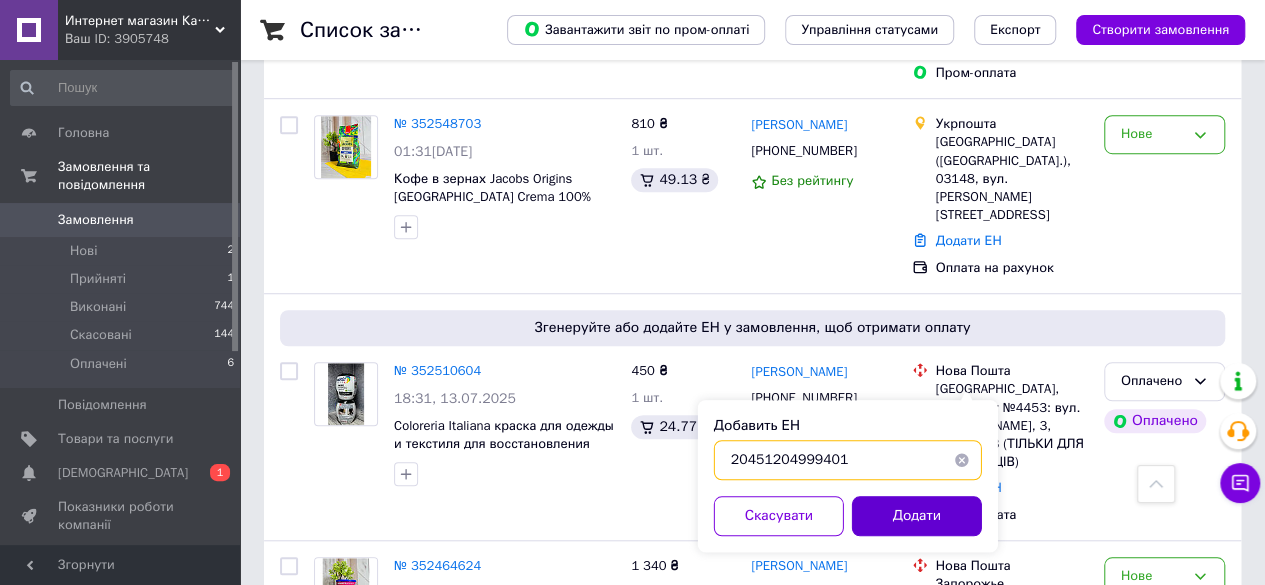 type on "20451204999401" 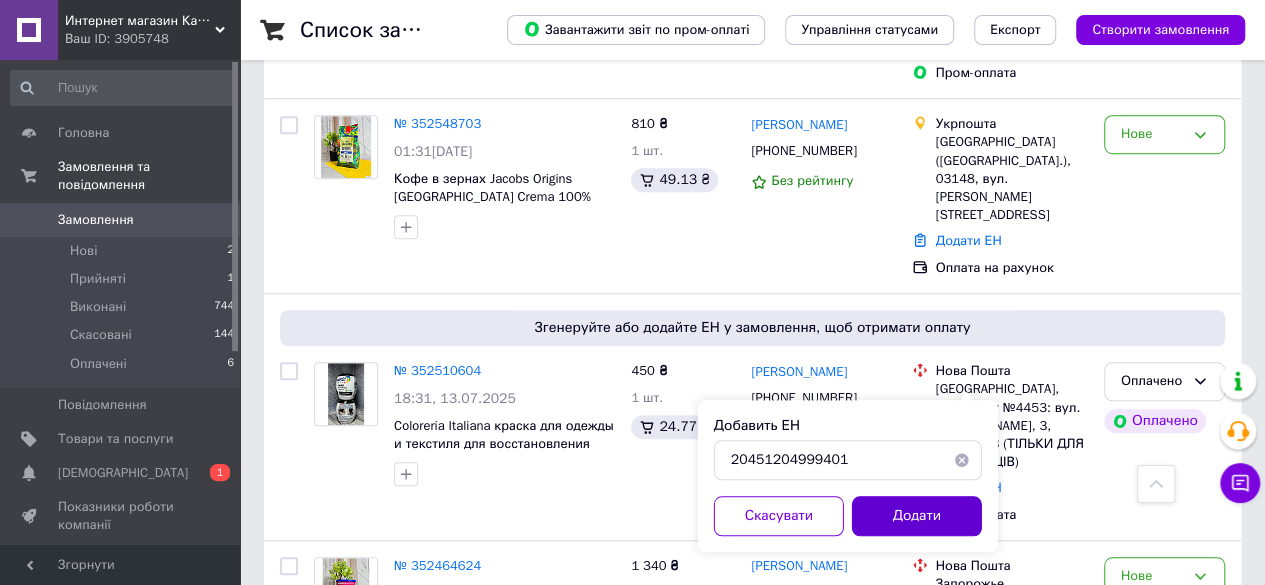 click on "Додати" at bounding box center [917, 516] 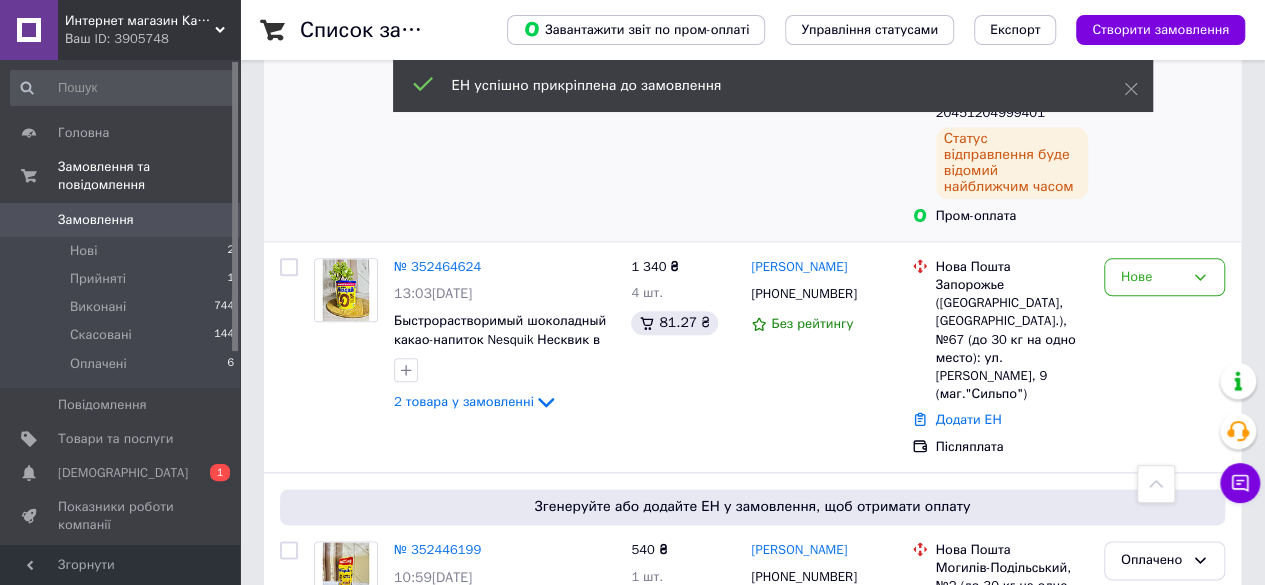 scroll, scrollTop: 1068, scrollLeft: 0, axis: vertical 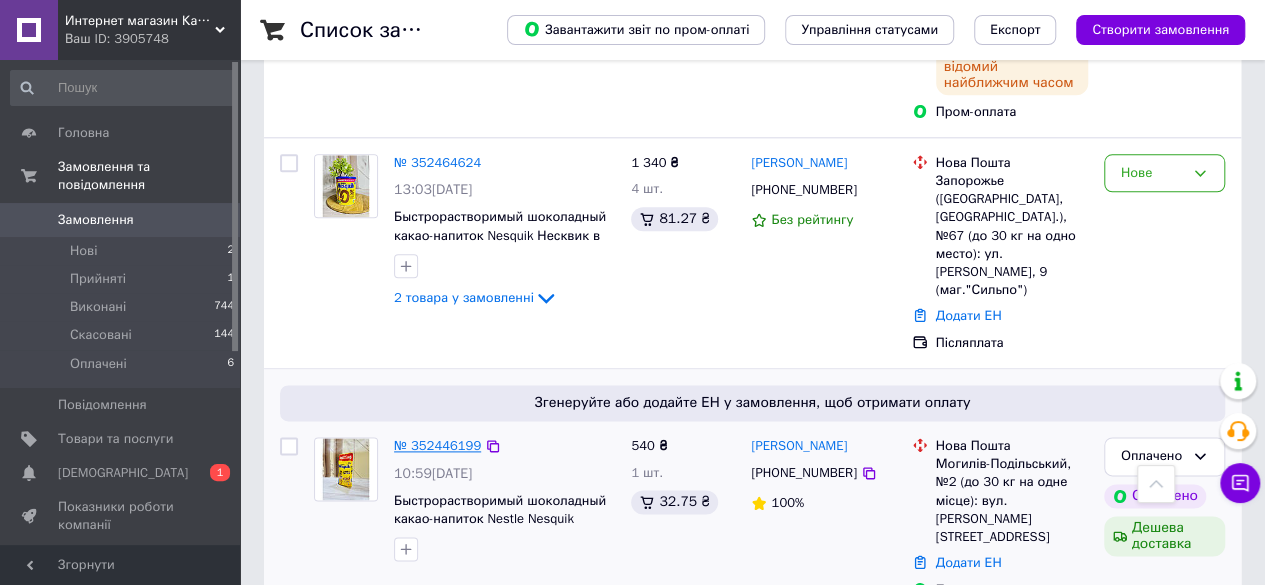 click on "№ 352446199" at bounding box center (437, 445) 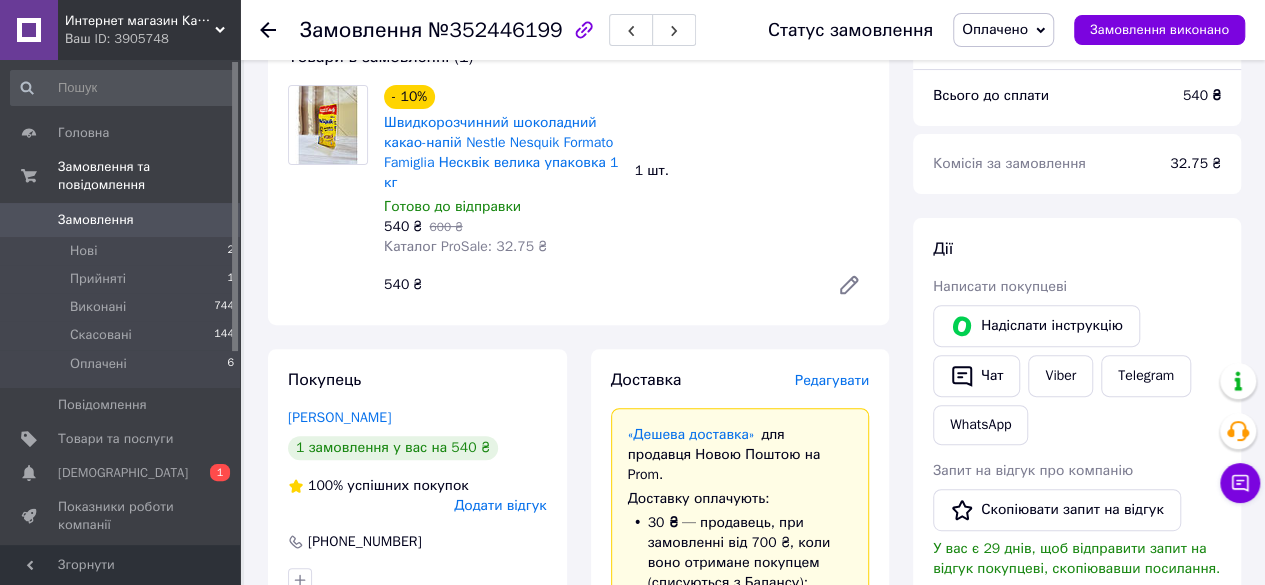 scroll, scrollTop: 400, scrollLeft: 0, axis: vertical 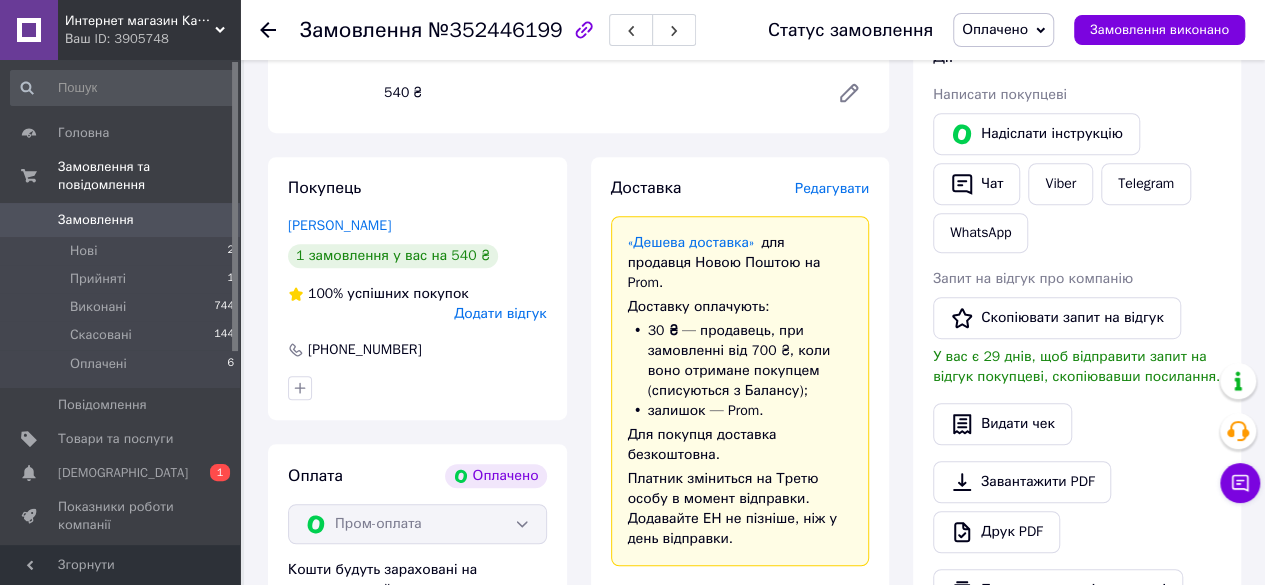 click 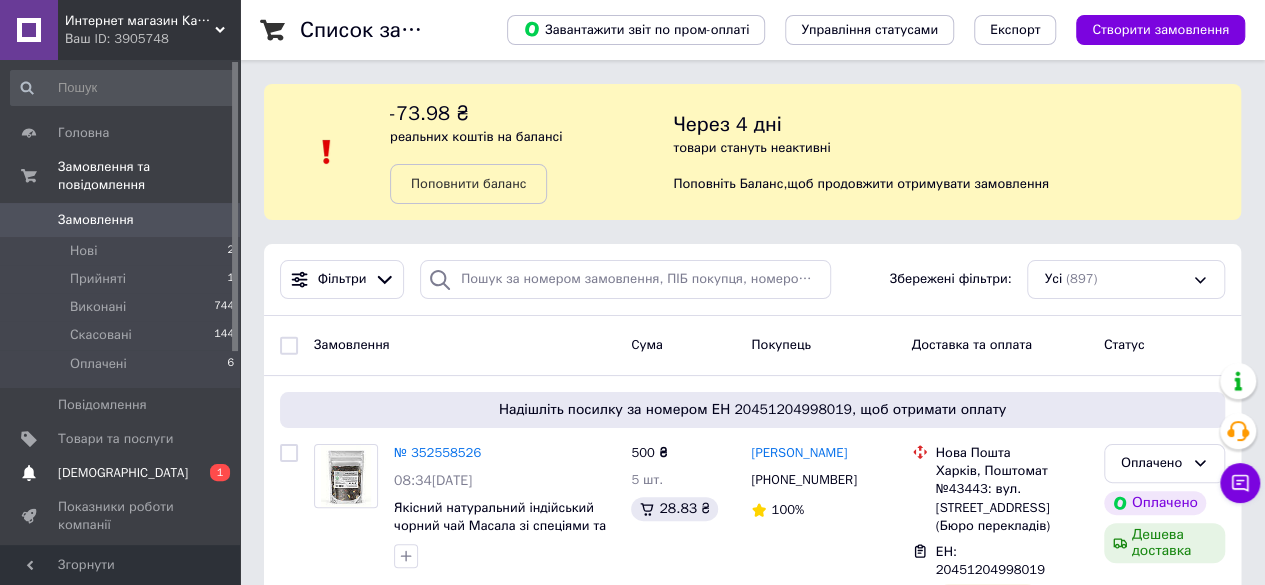 click on "[DEMOGRAPHIC_DATA]" at bounding box center [123, 473] 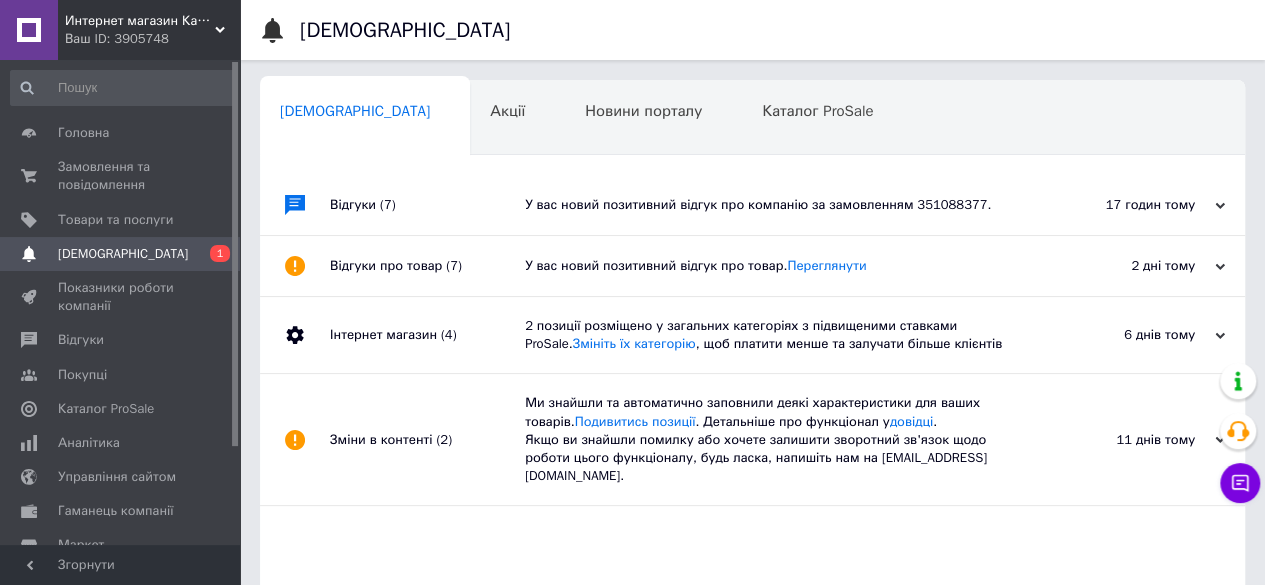 click on "У вас новий позитивний відгук про компанію за замовленням 351088377." at bounding box center (775, 205) 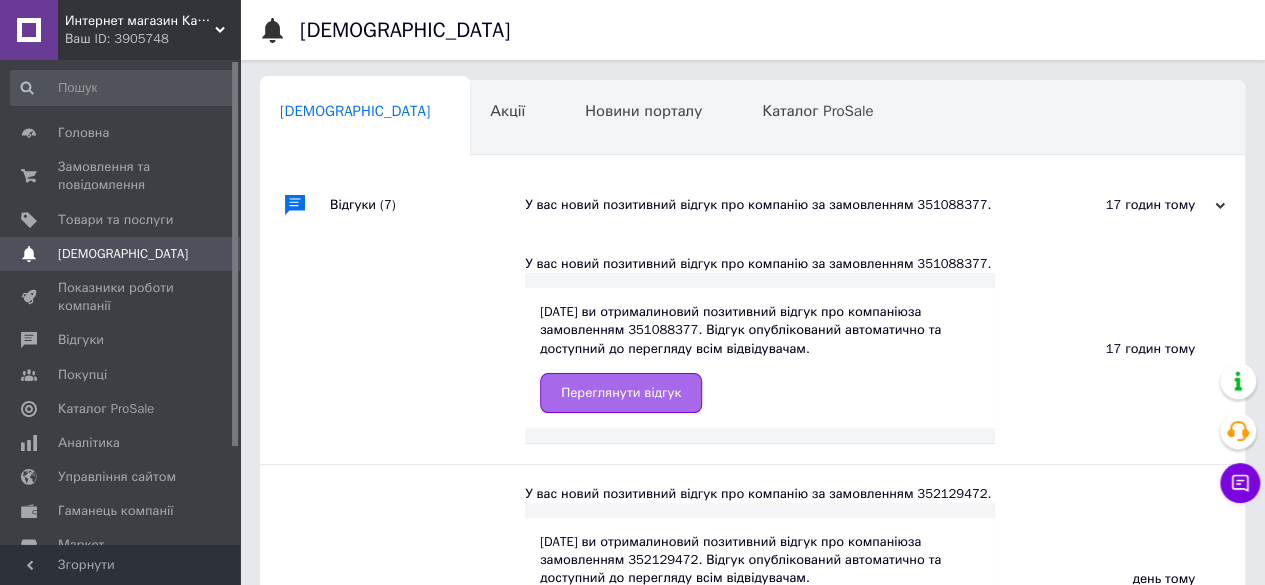 click on "Переглянути відгук" at bounding box center (621, 393) 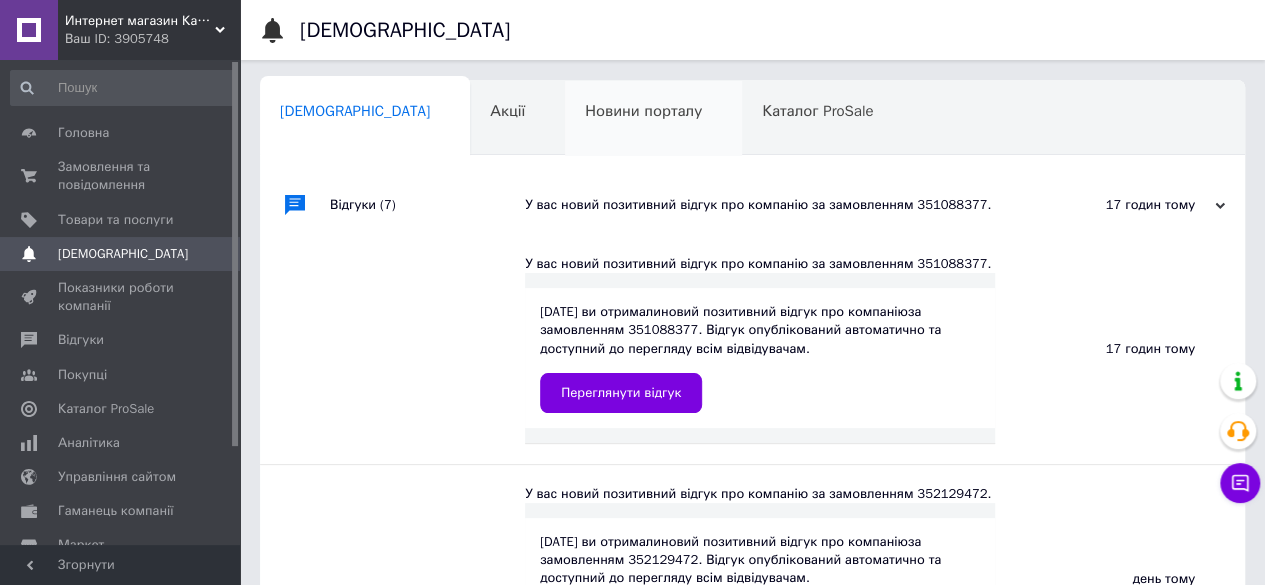 click on "Новини порталу" at bounding box center (643, 111) 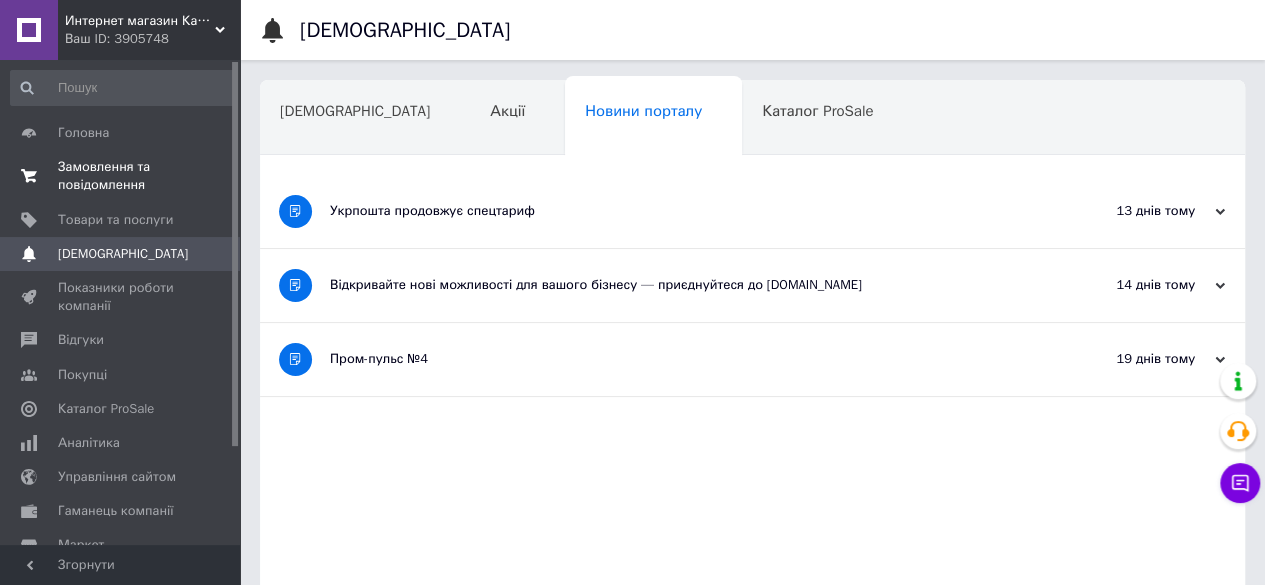 click on "Замовлення та повідомлення" at bounding box center (121, 176) 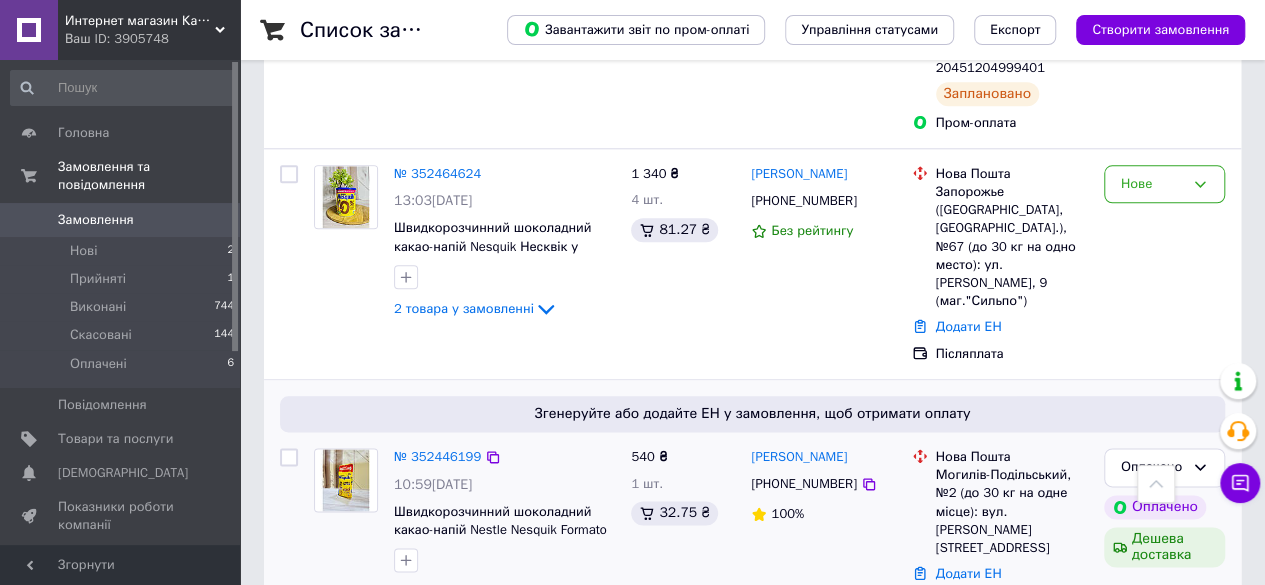 scroll, scrollTop: 1100, scrollLeft: 0, axis: vertical 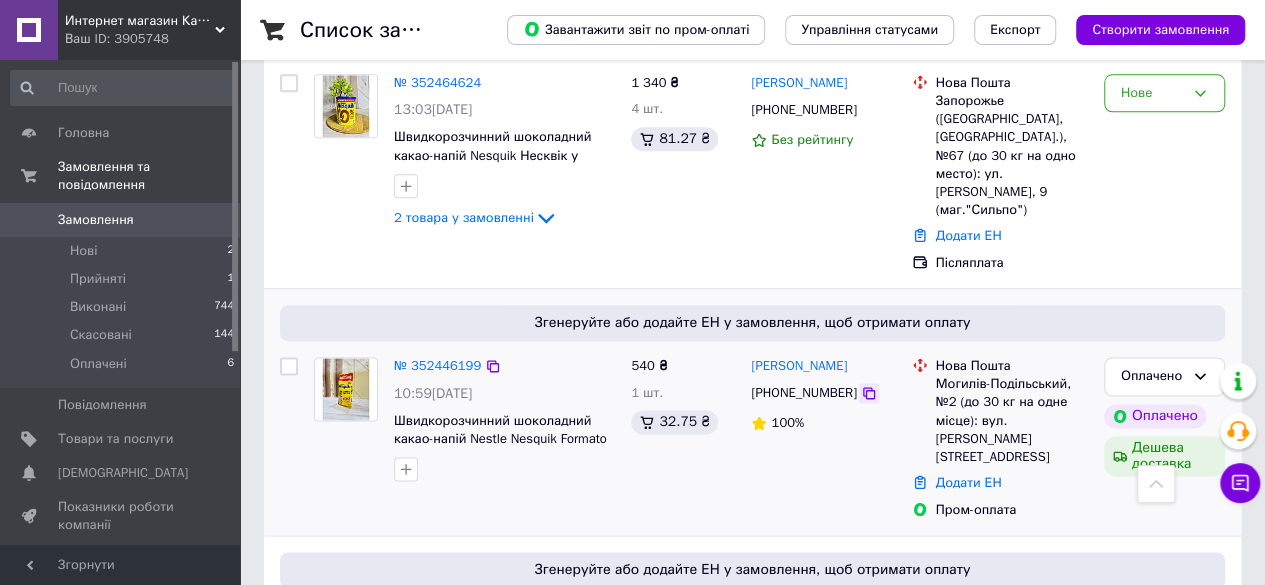click 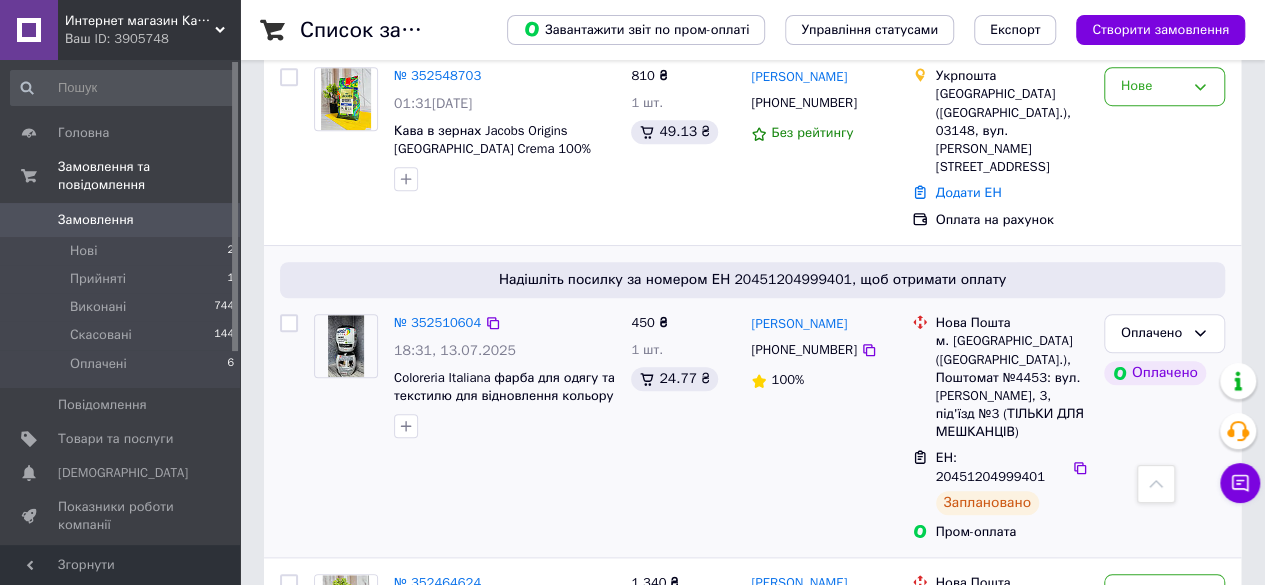 scroll, scrollTop: 300, scrollLeft: 0, axis: vertical 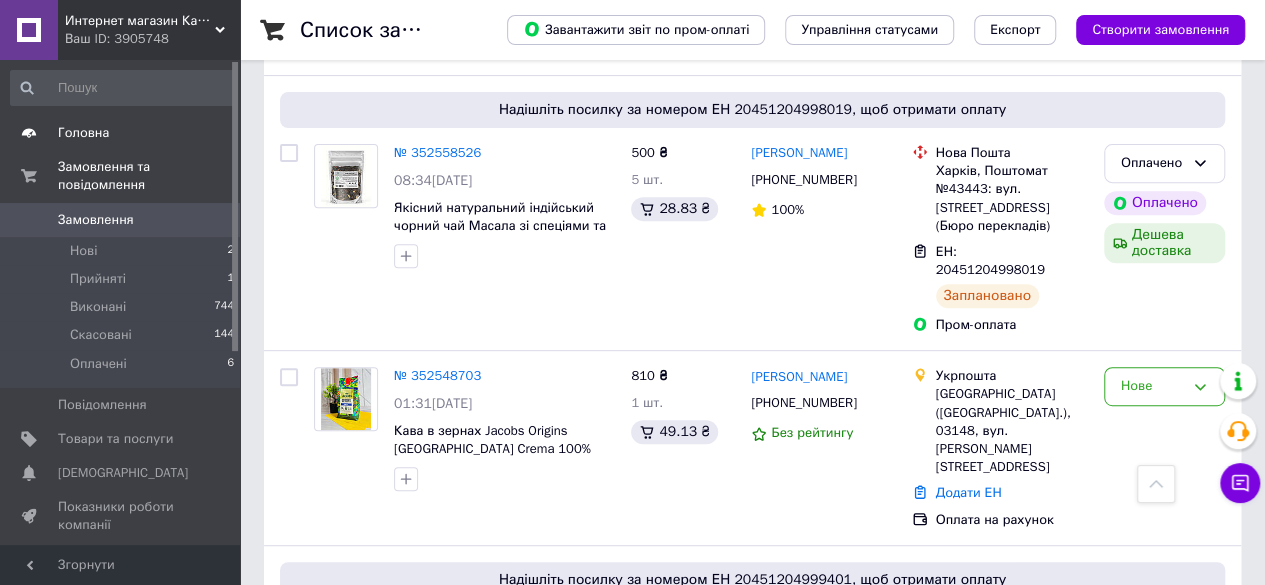 click on "Головна" at bounding box center (121, 133) 